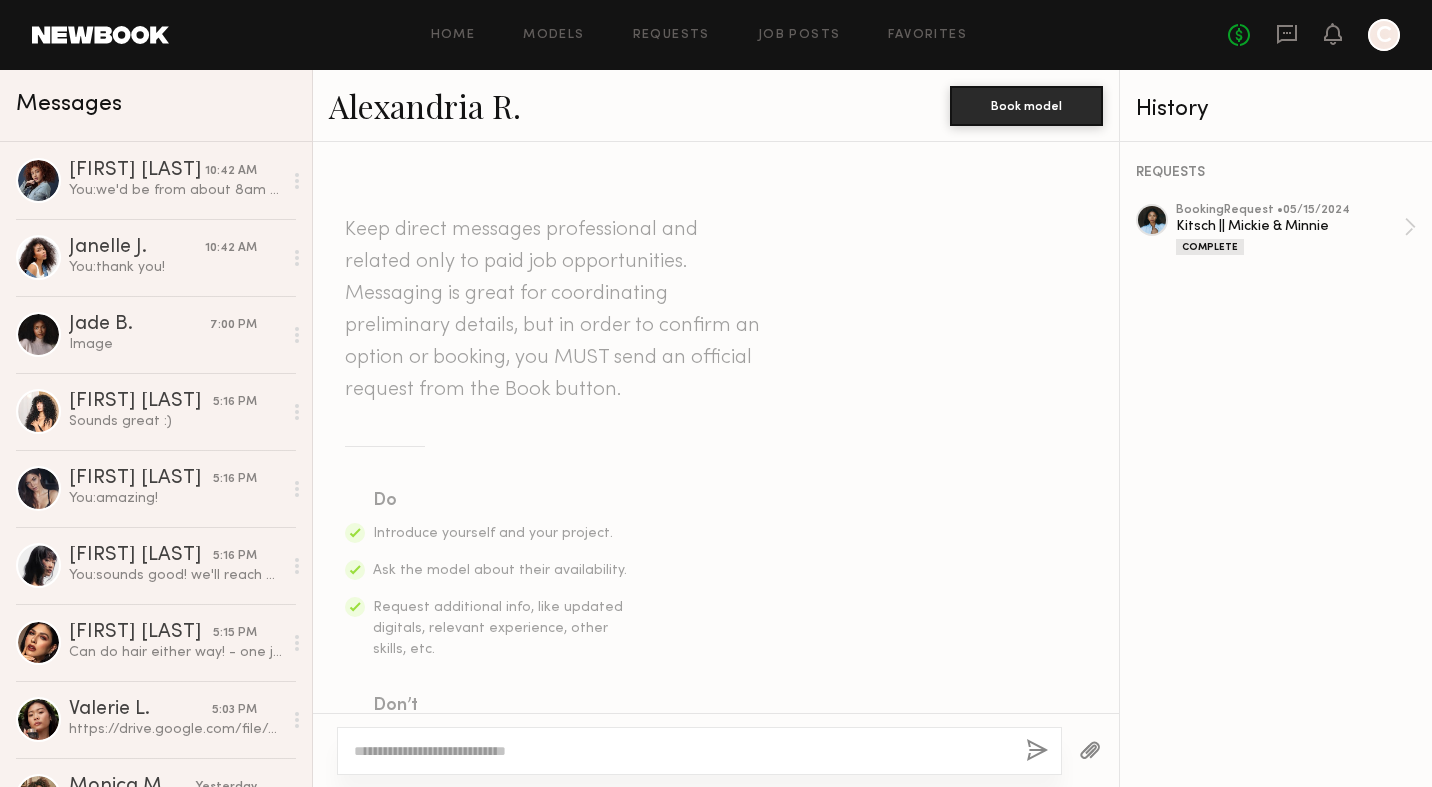 scroll, scrollTop: 0, scrollLeft: 0, axis: both 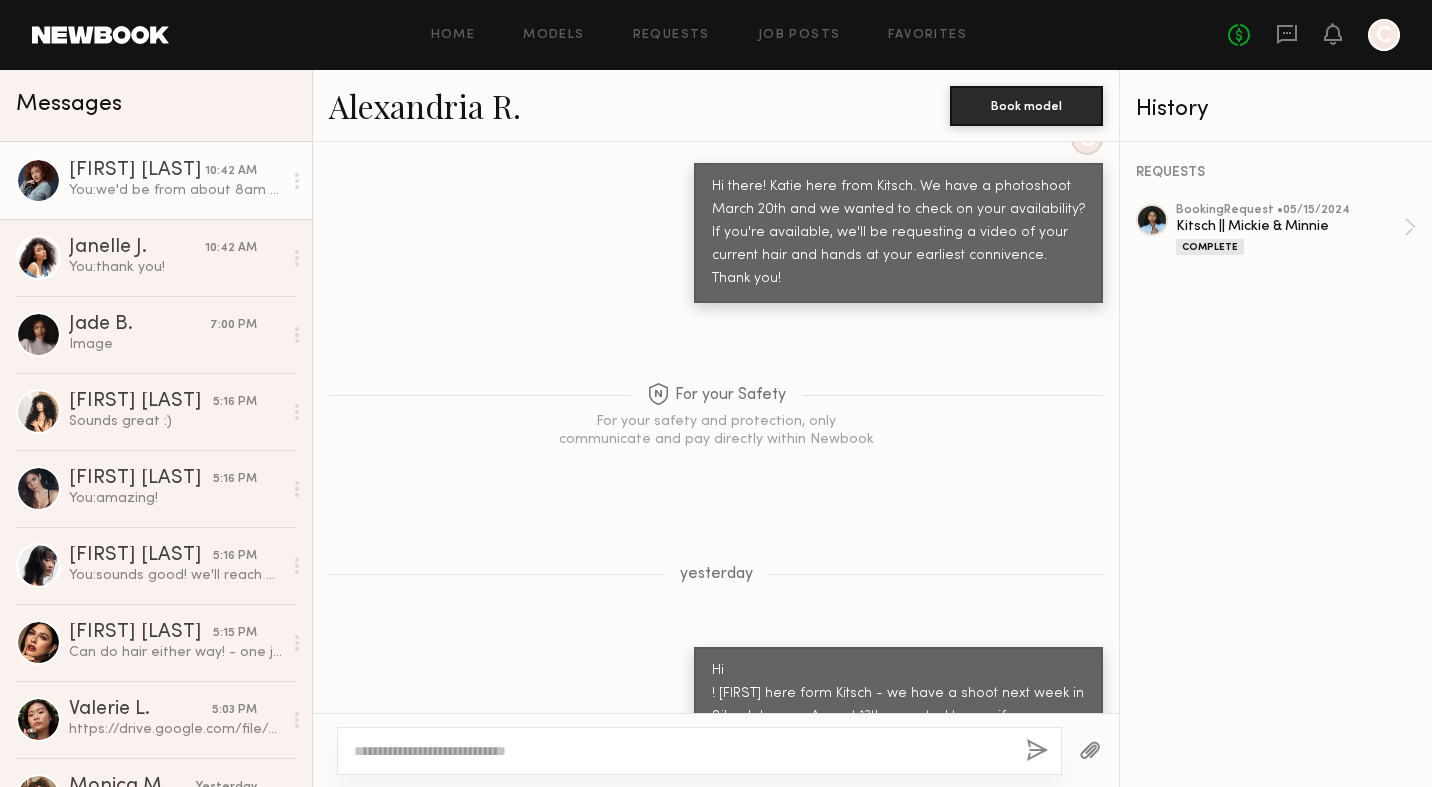 click on "Janelle F." 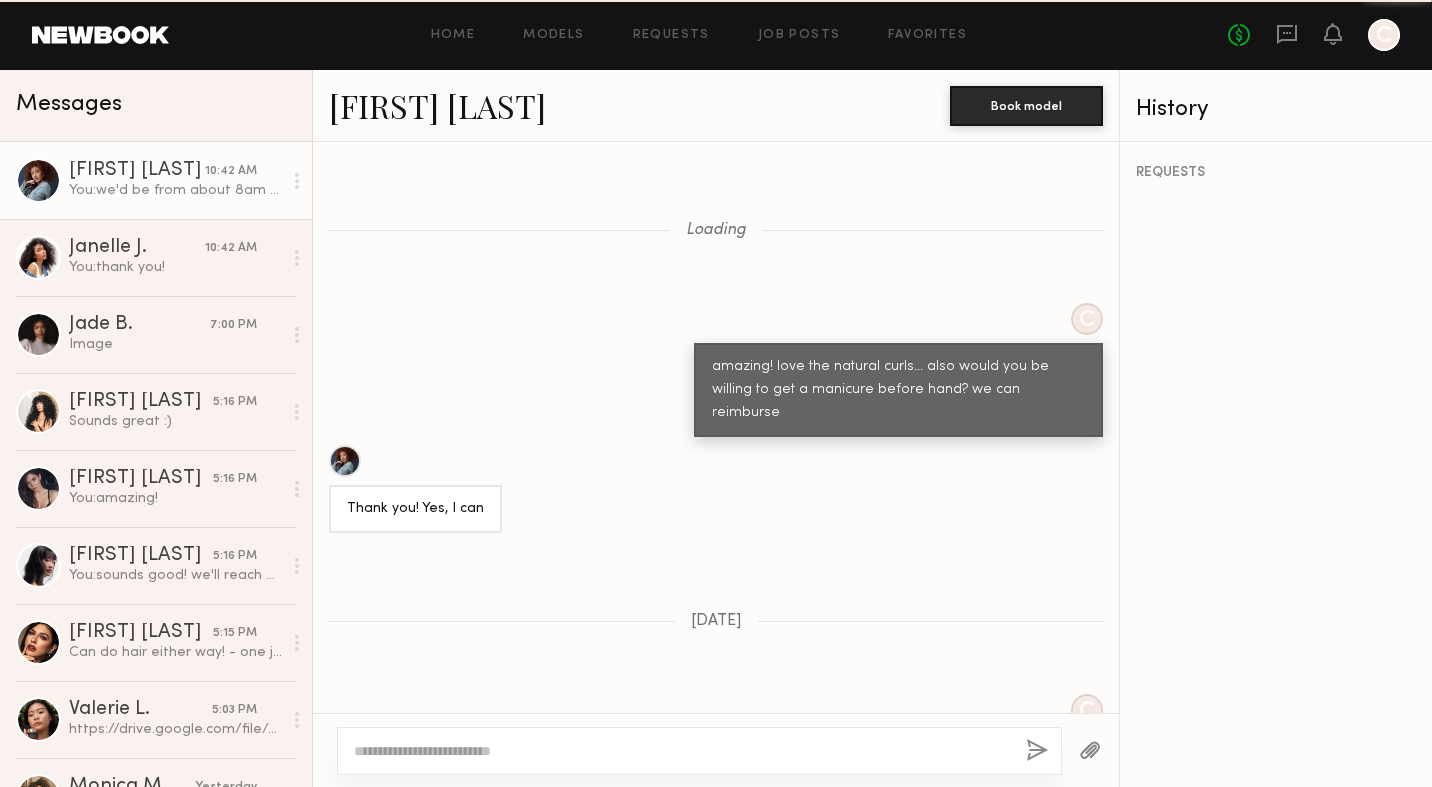 scroll, scrollTop: 1975, scrollLeft: 0, axis: vertical 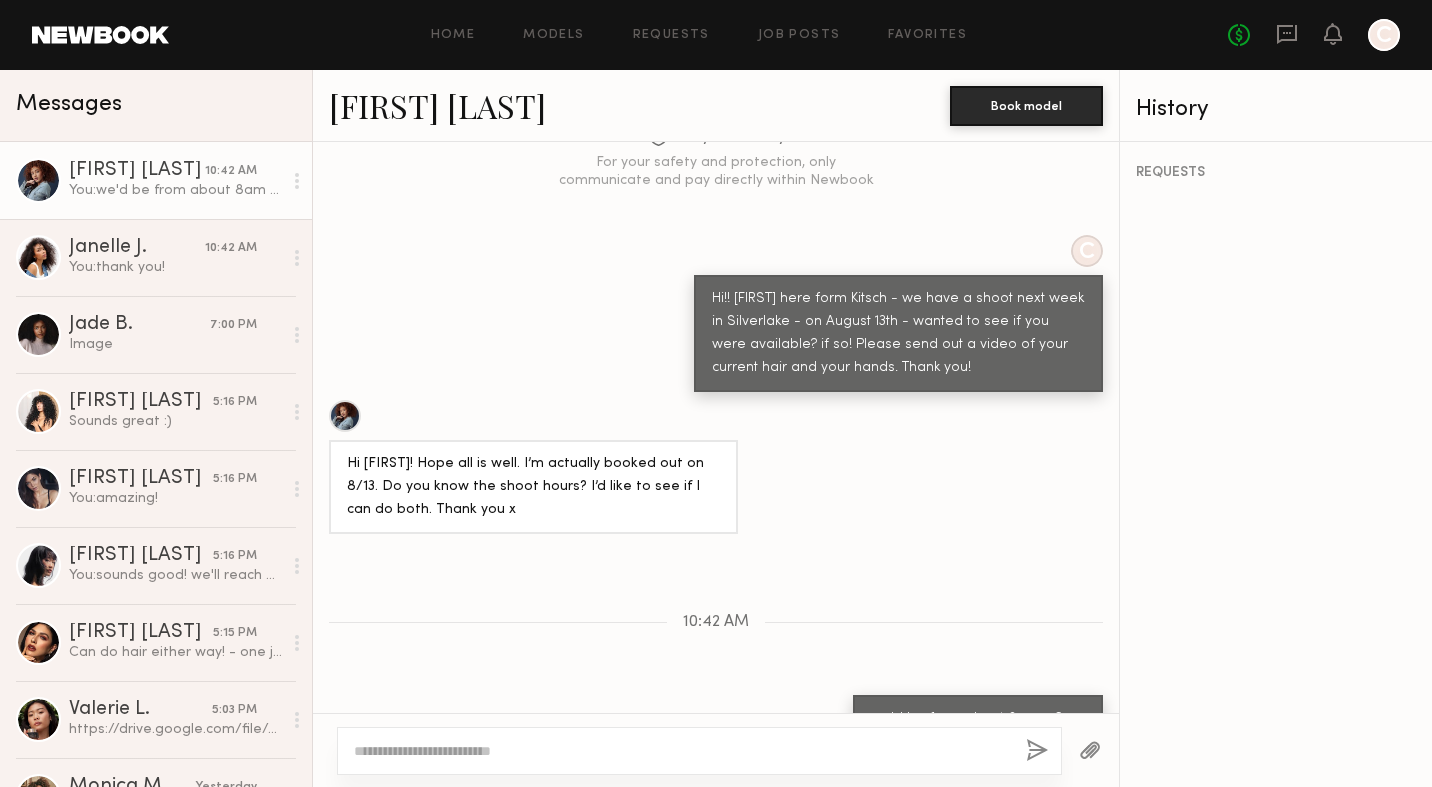 click on "Janelle F." 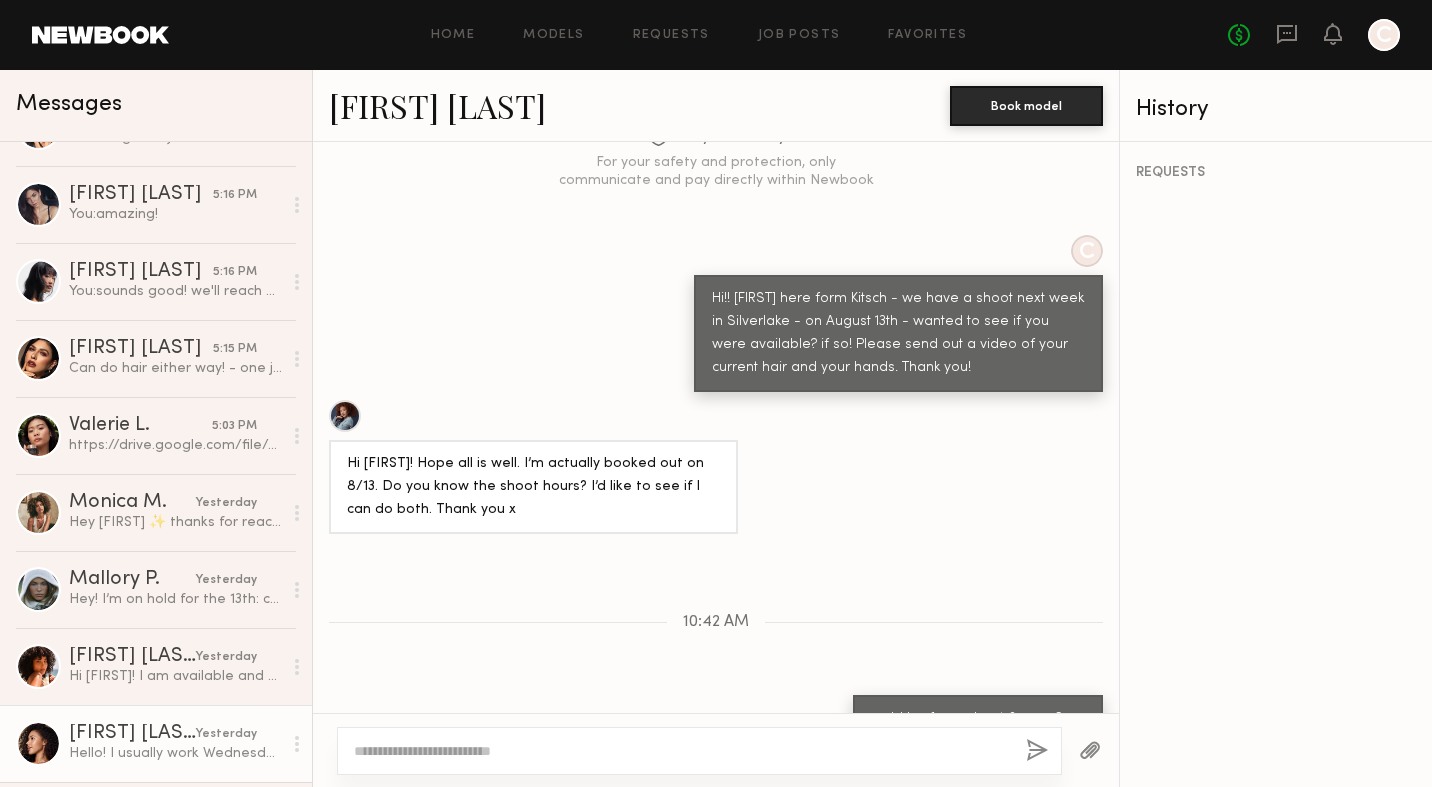 scroll, scrollTop: 261, scrollLeft: 0, axis: vertical 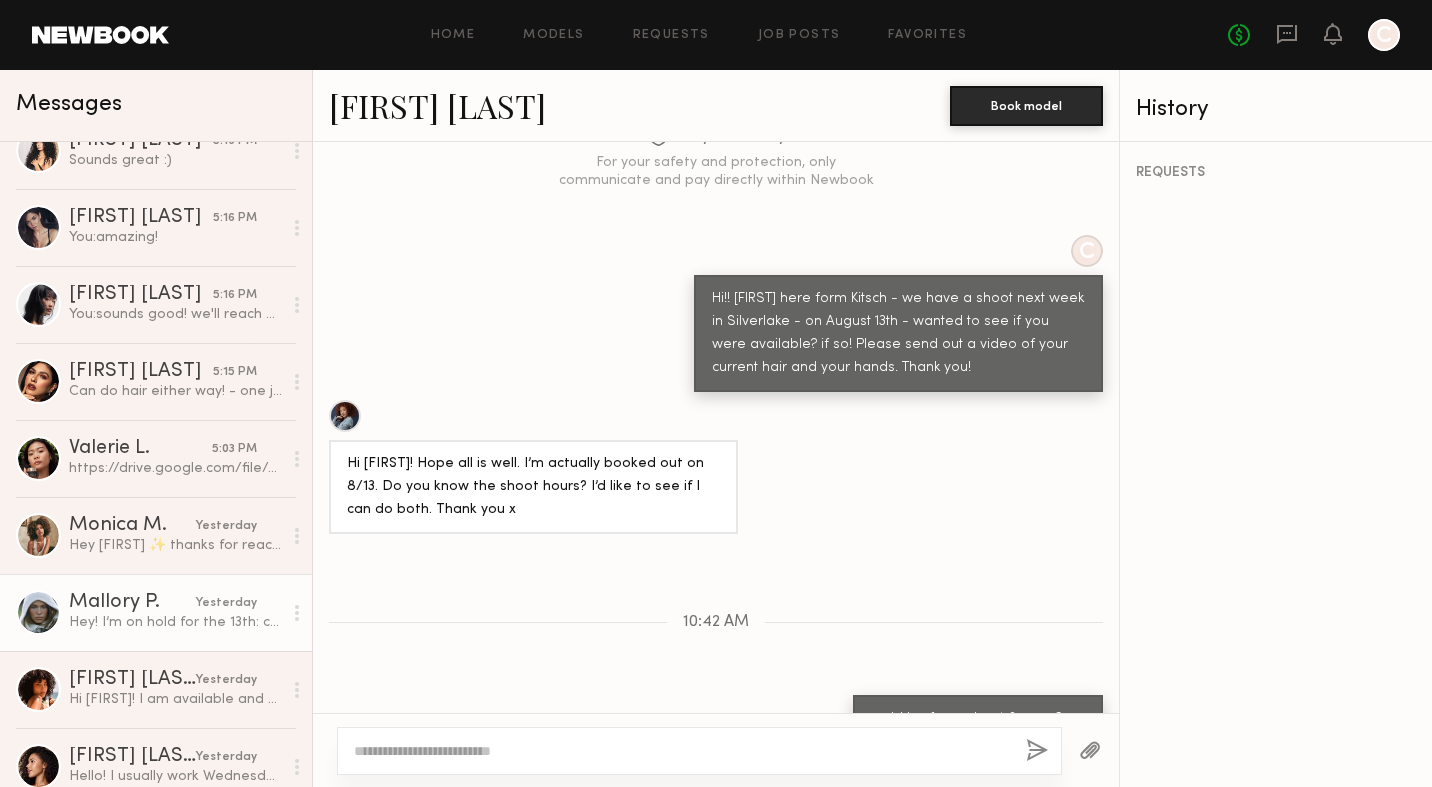 click on "Mallory P. yesterday Hey! I’m on hold for the 13th: could I let you know tomorrow?(:" 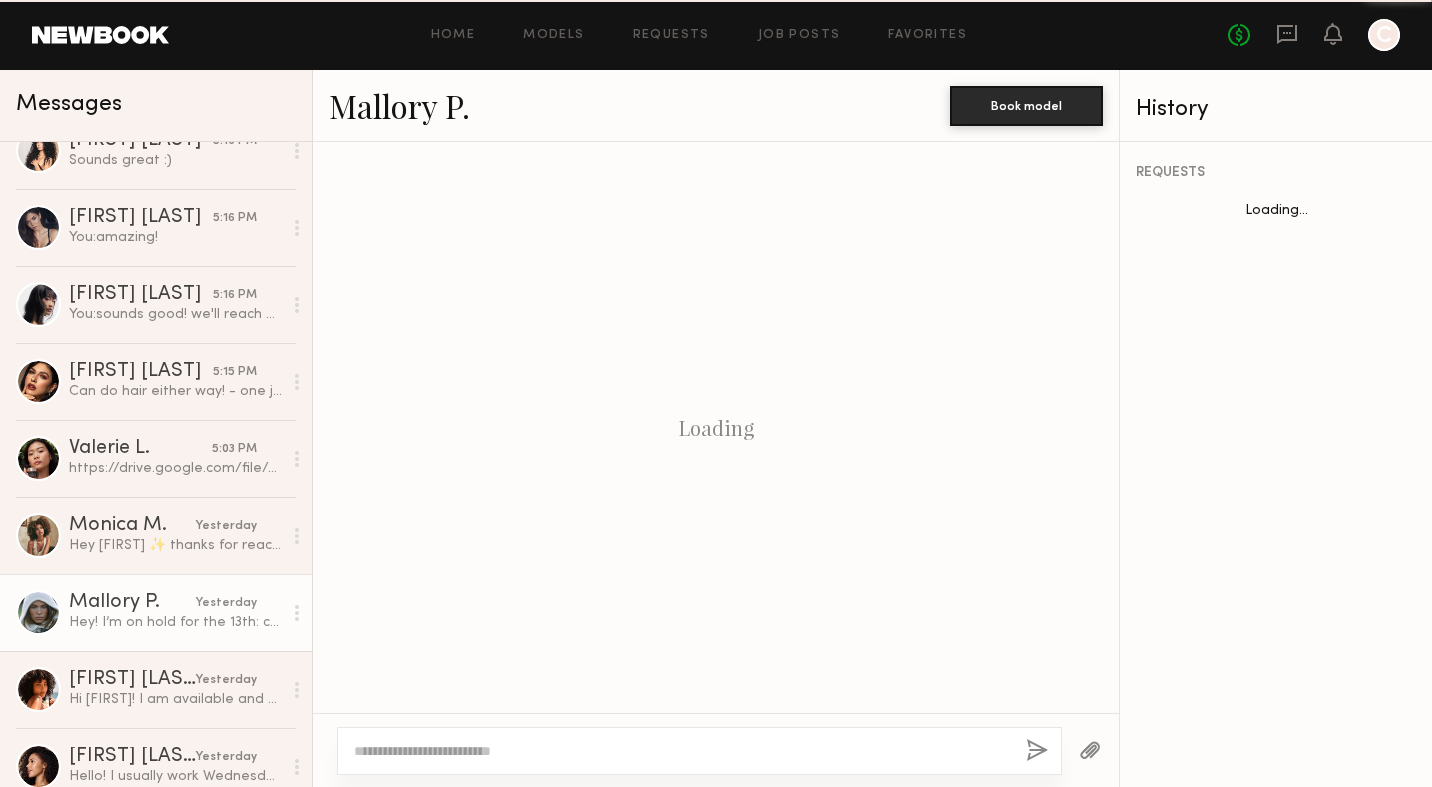 scroll, scrollTop: 621, scrollLeft: 0, axis: vertical 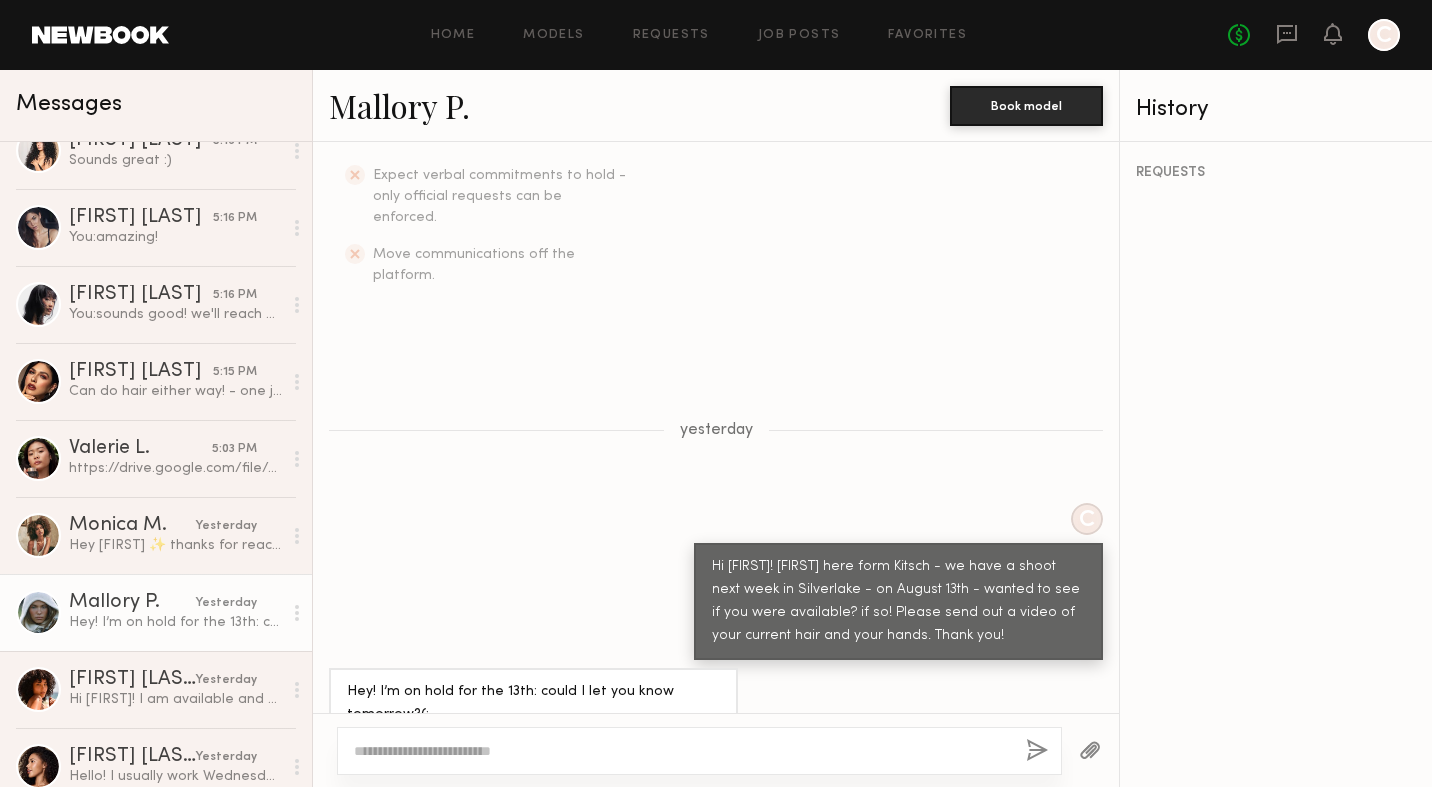 click on "Mallory P." 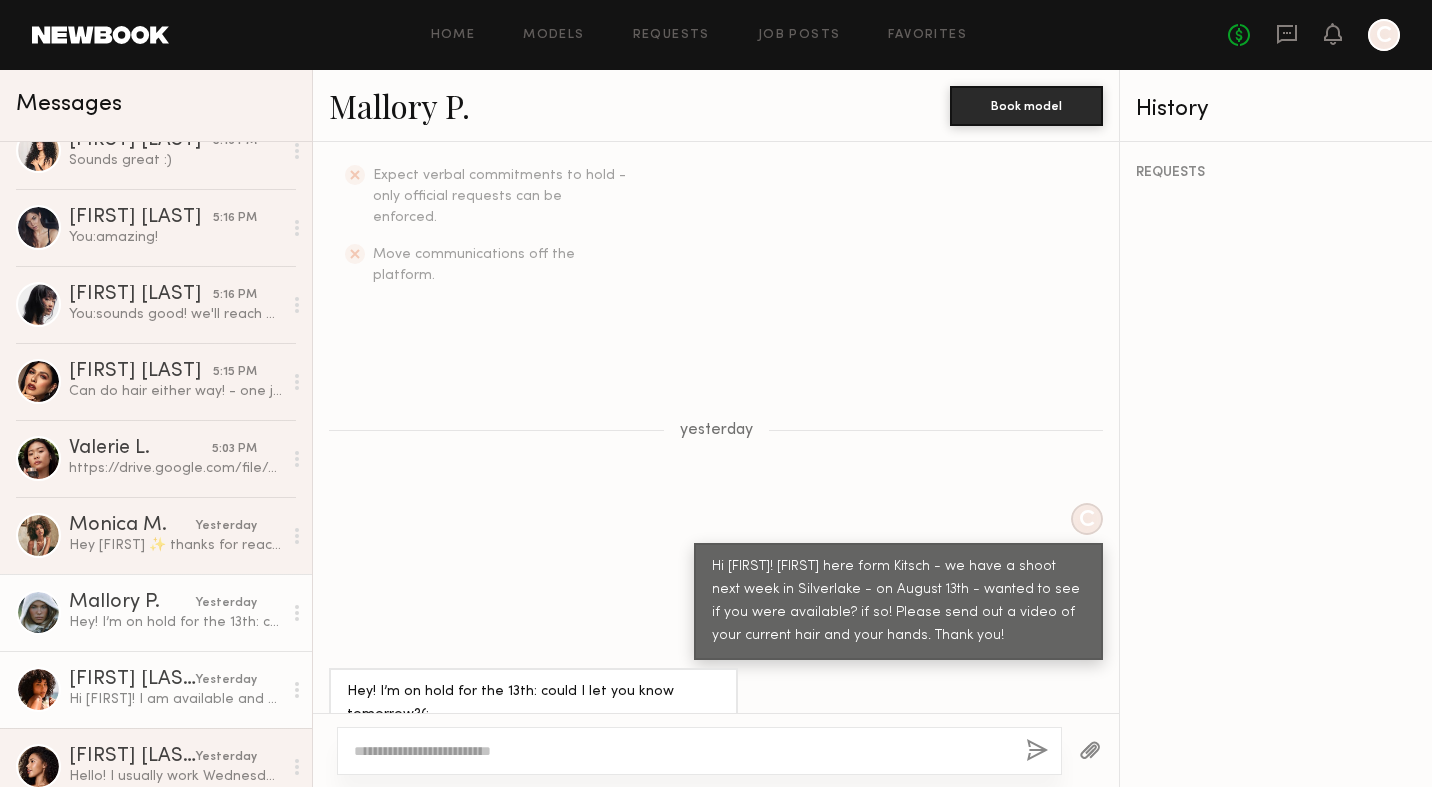 click on "[FIRST] [LAST]" 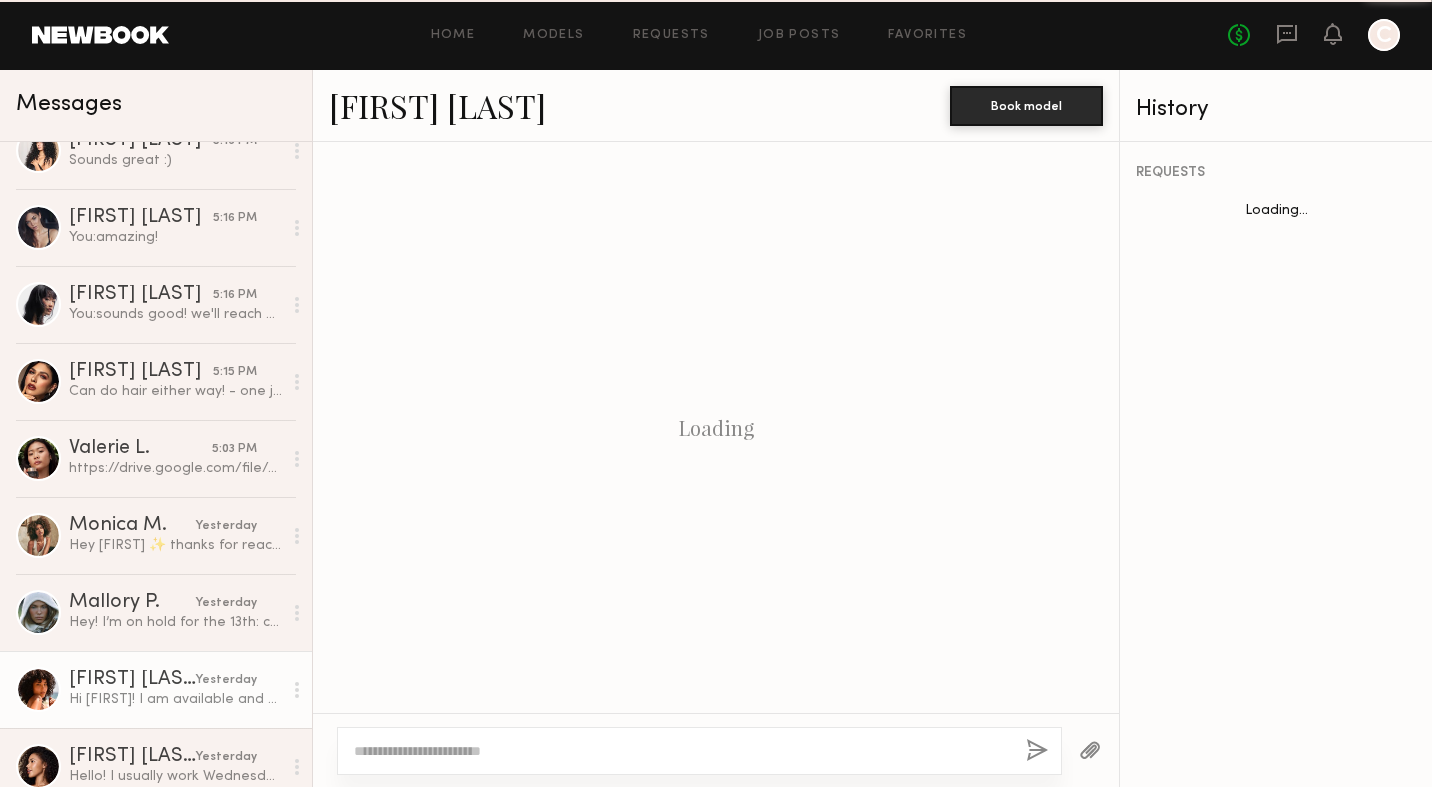 scroll, scrollTop: 1686, scrollLeft: 0, axis: vertical 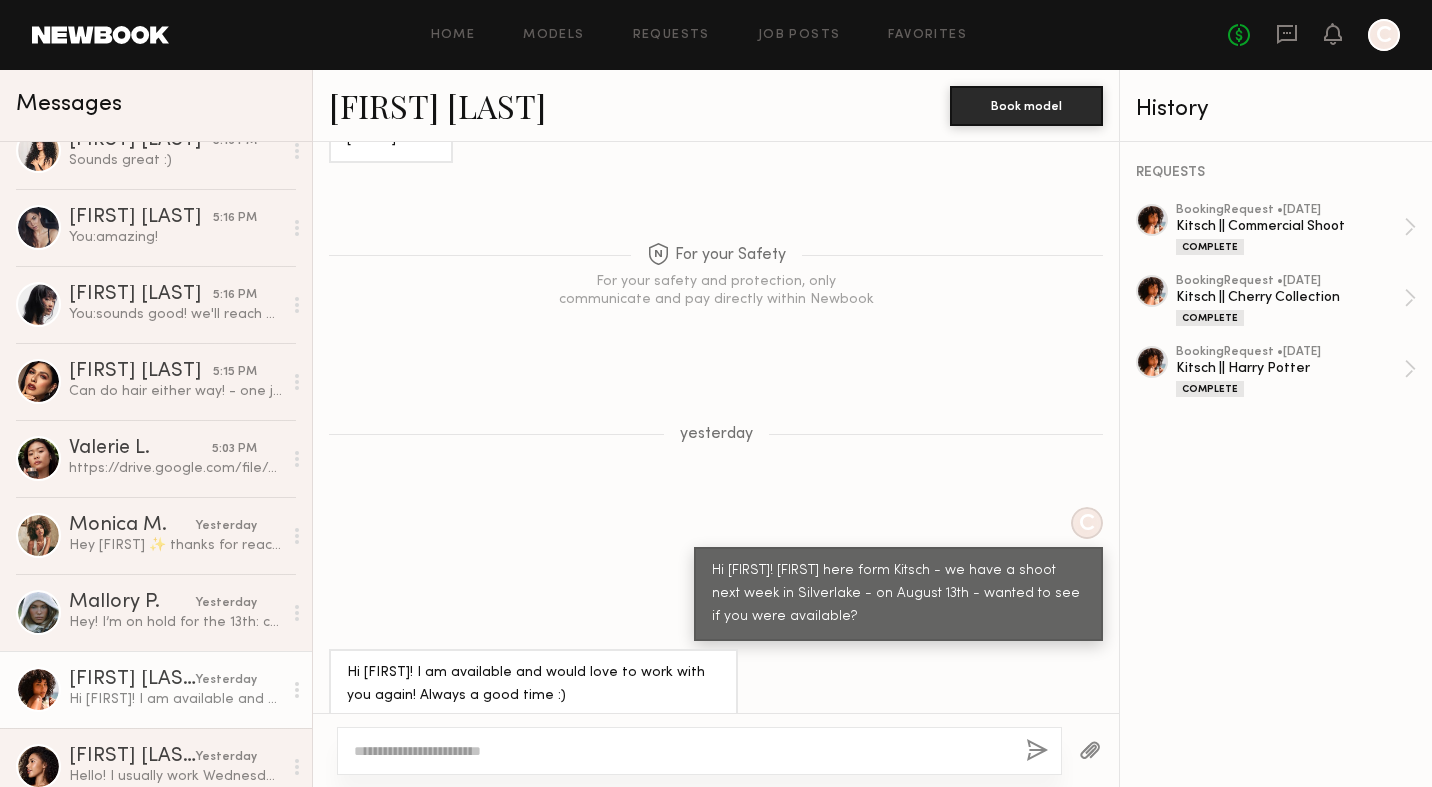 click on "Emely M." 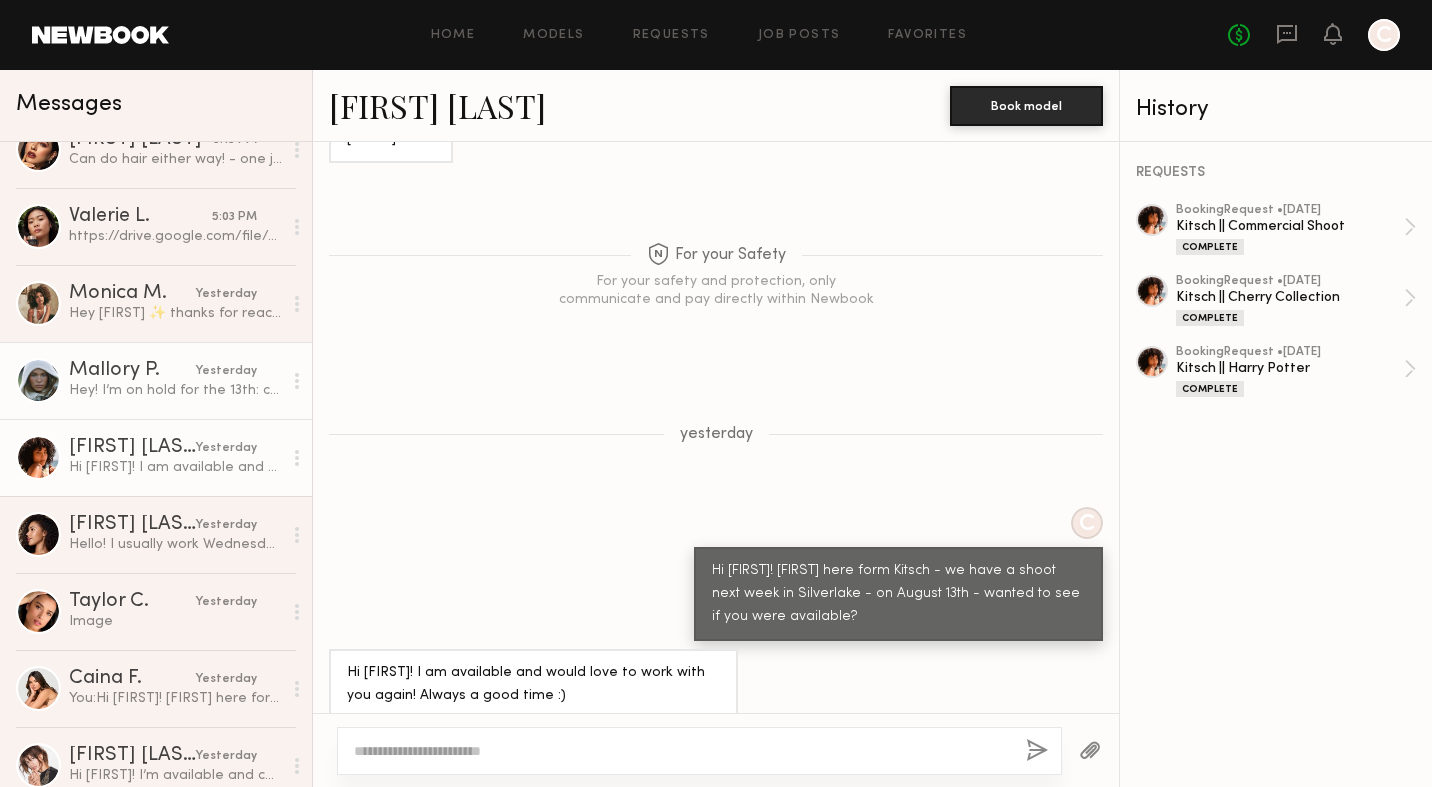 scroll, scrollTop: 507, scrollLeft: 0, axis: vertical 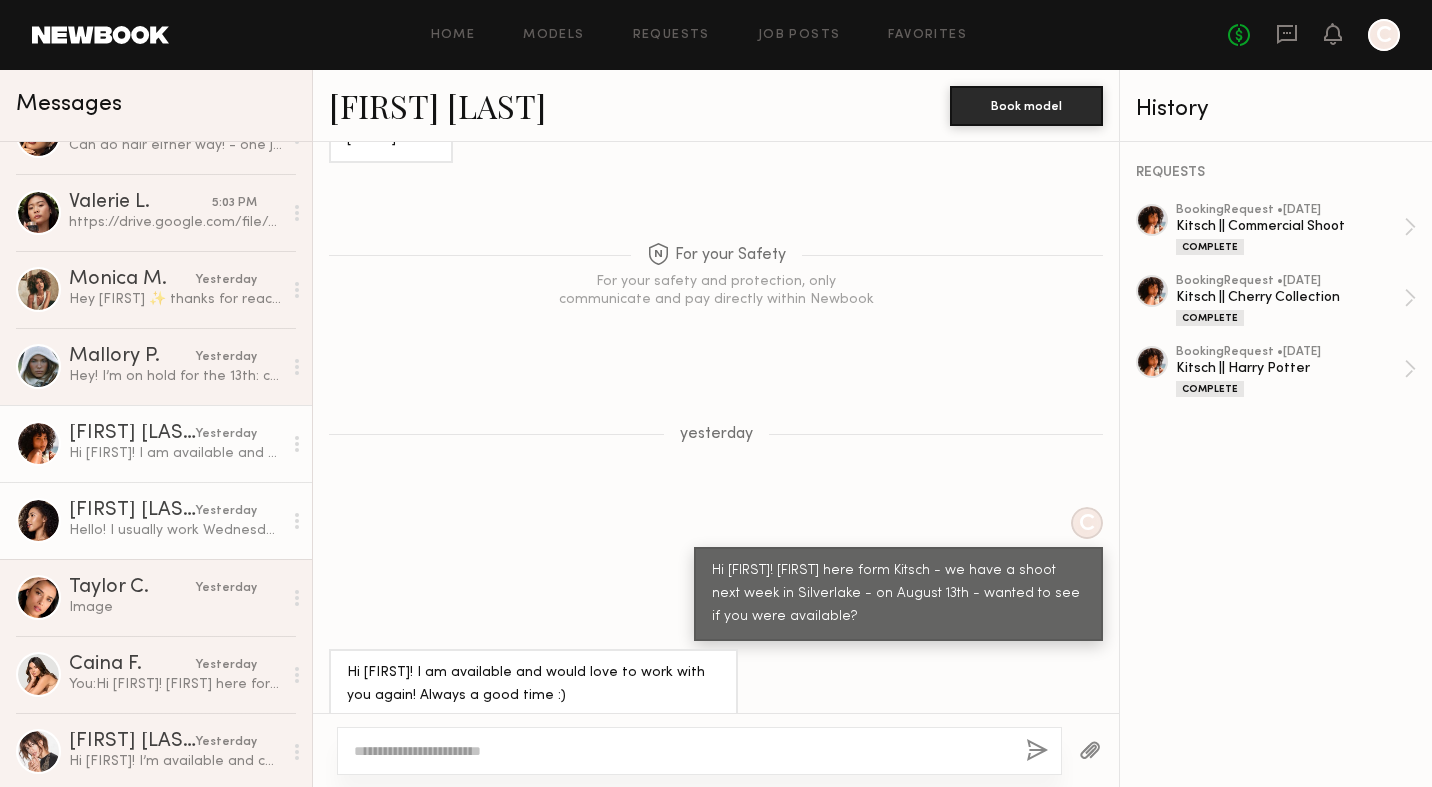 click on "Hello! I usually work Wednesday but I can make myself available would it be a half or full day and what is the rate. I will get you a hair and hand video as soon as possible" 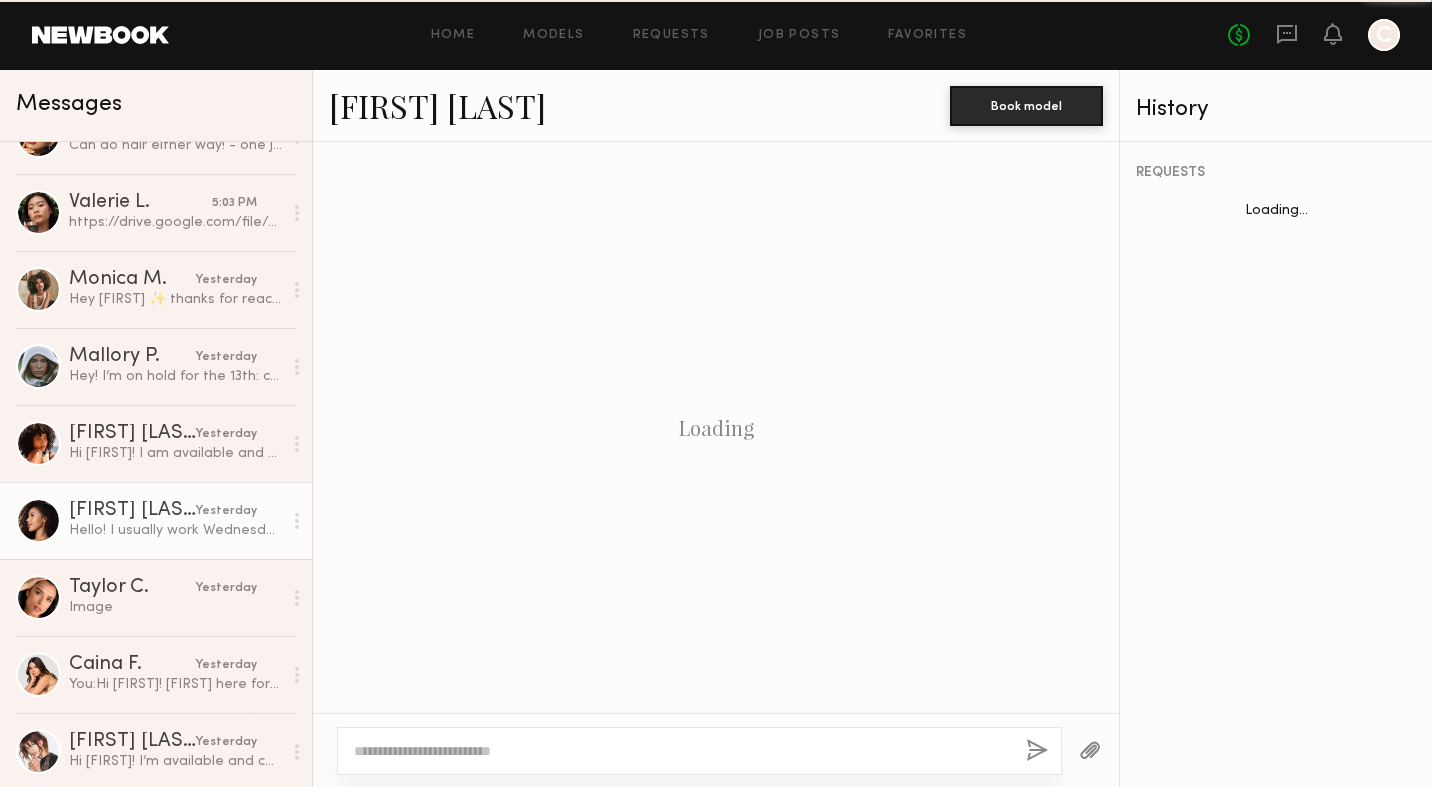 scroll, scrollTop: 667, scrollLeft: 0, axis: vertical 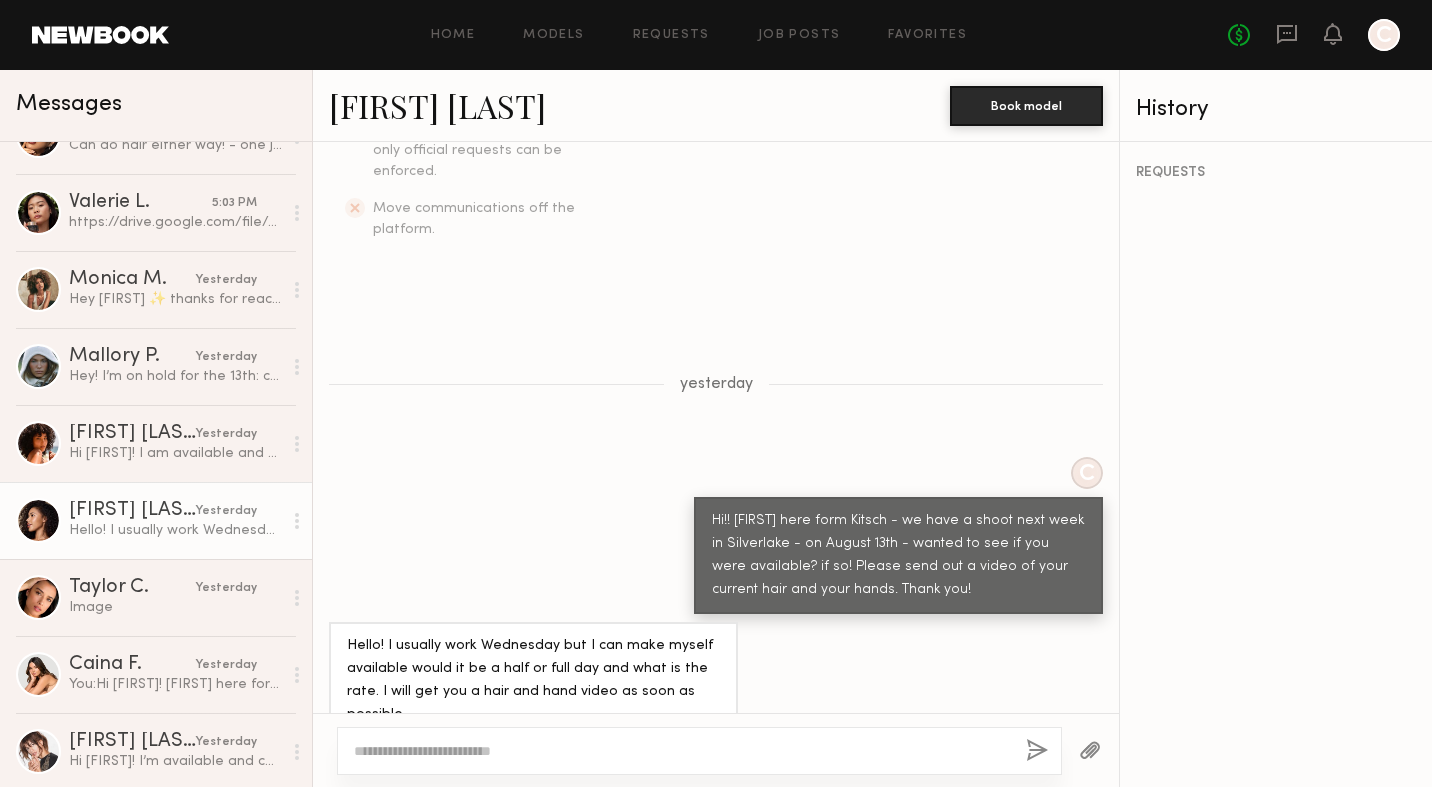 click on "Rachael E." 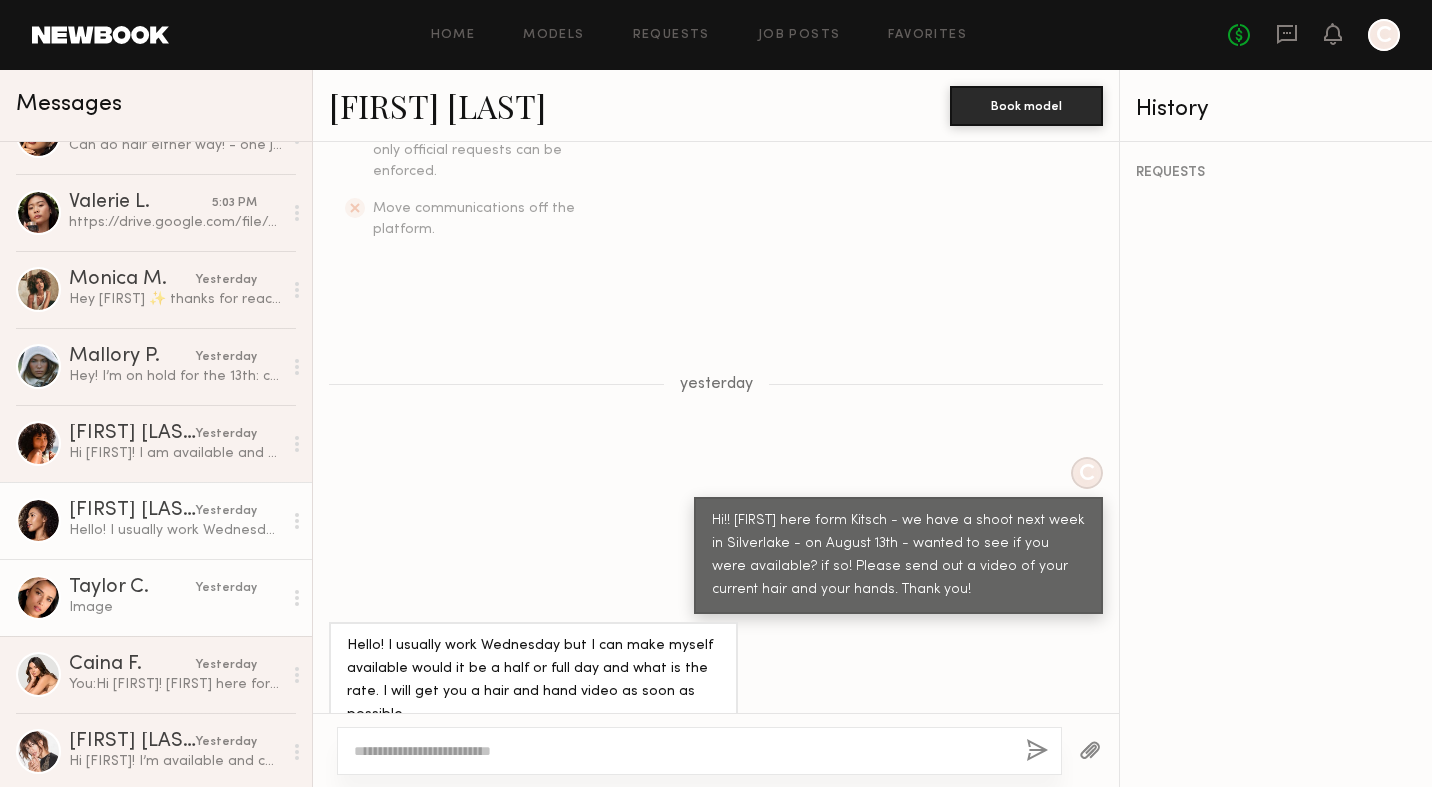 click on "Taylor C." 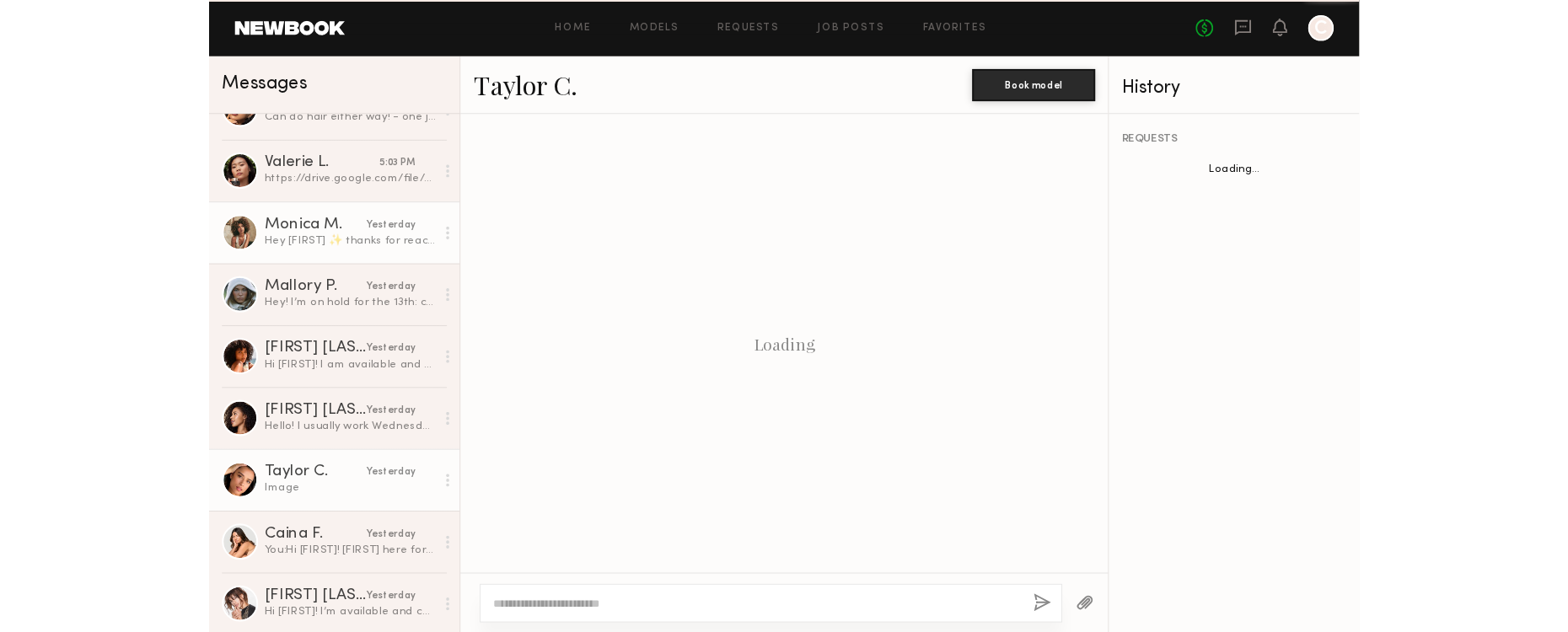 scroll, scrollTop: 1299, scrollLeft: 0, axis: vertical 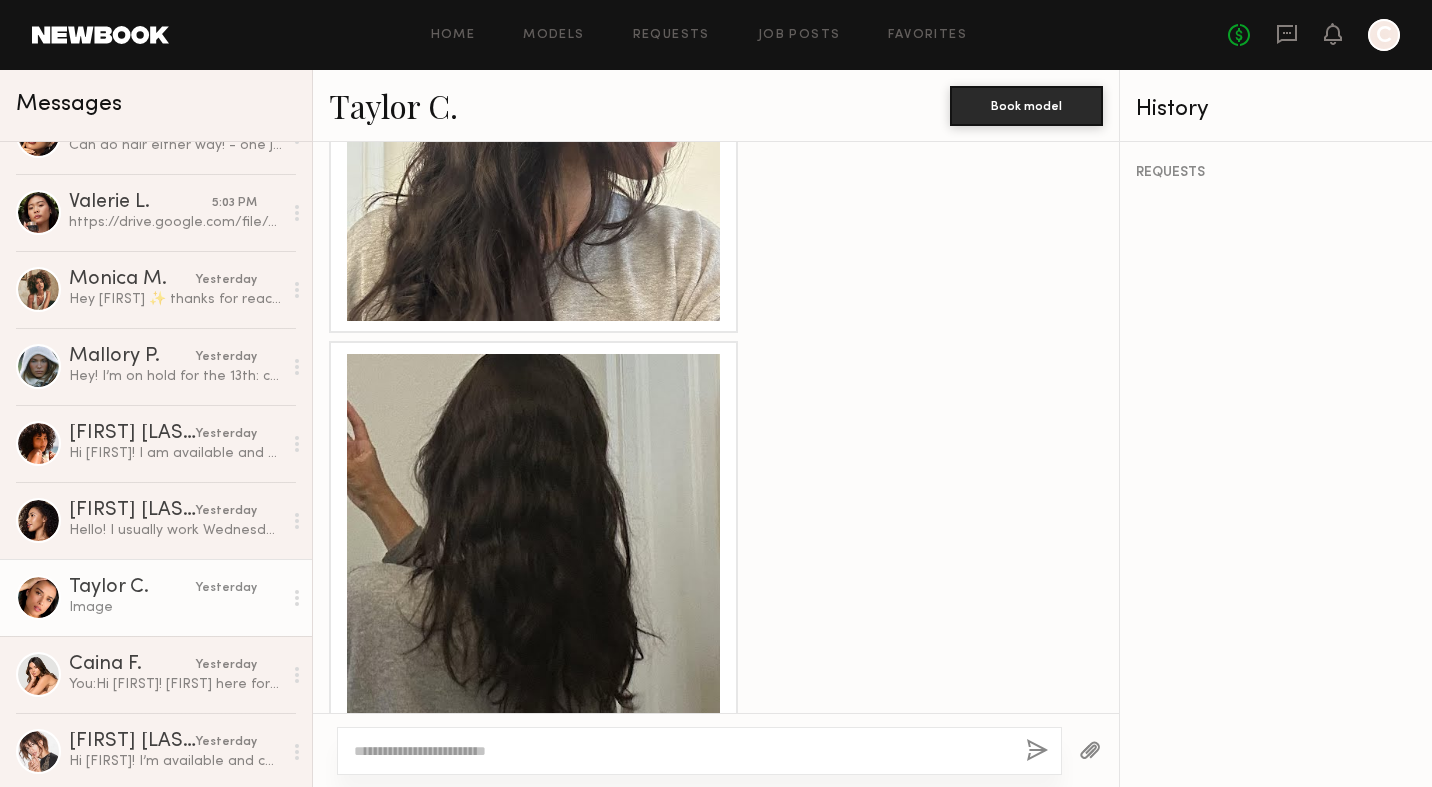 click on "Taylor C." 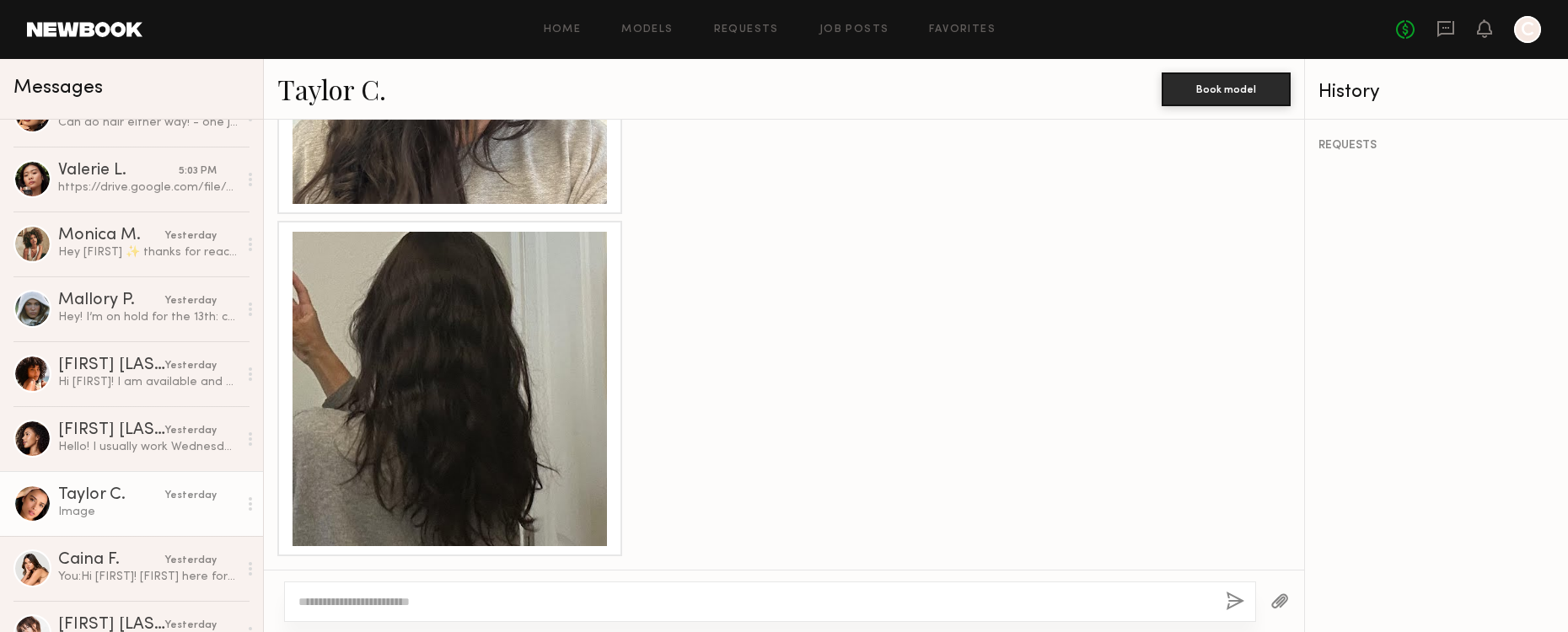 scroll, scrollTop: 427, scrollLeft: 0, axis: vertical 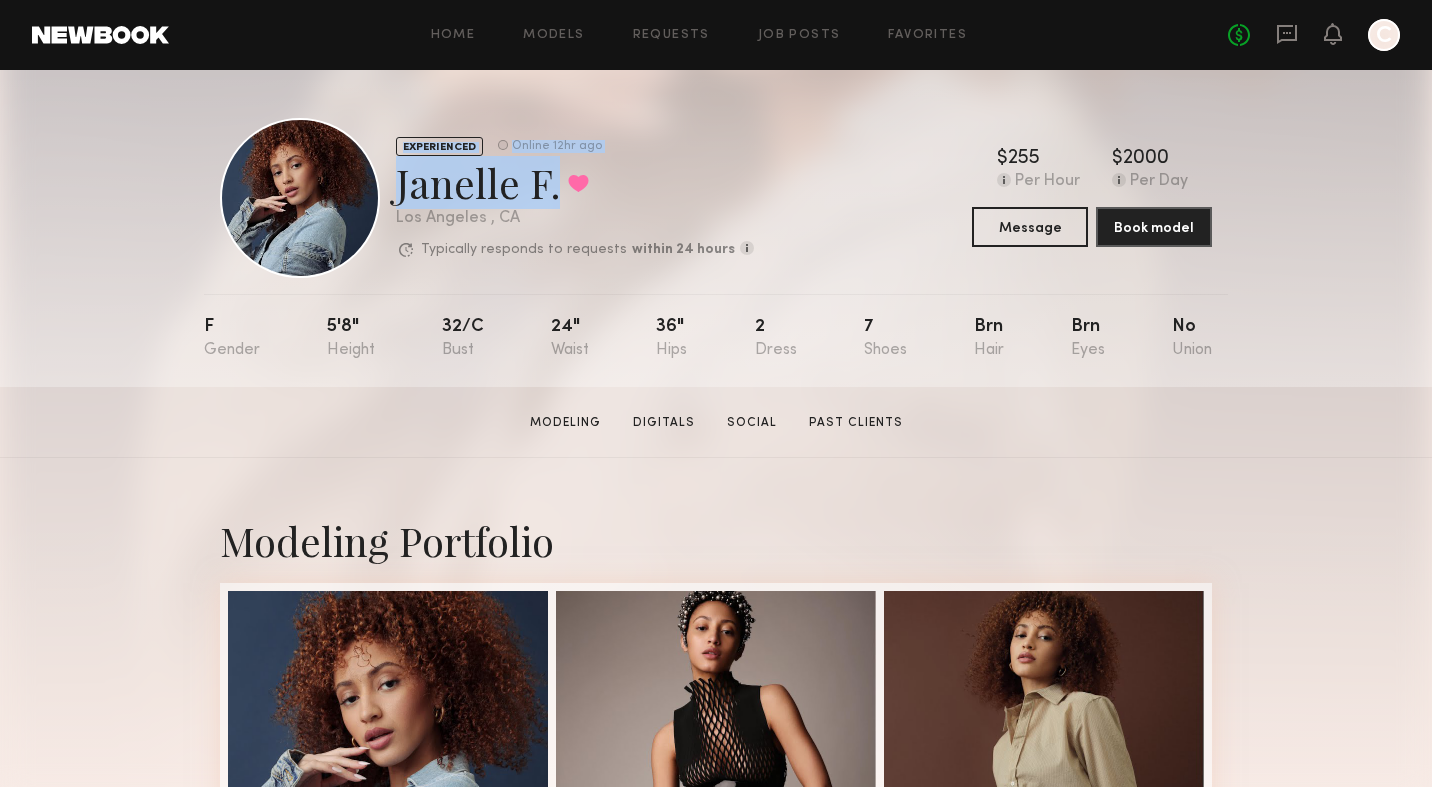 drag, startPoint x: 547, startPoint y: 188, endPoint x: 384, endPoint y: 182, distance: 163.1104 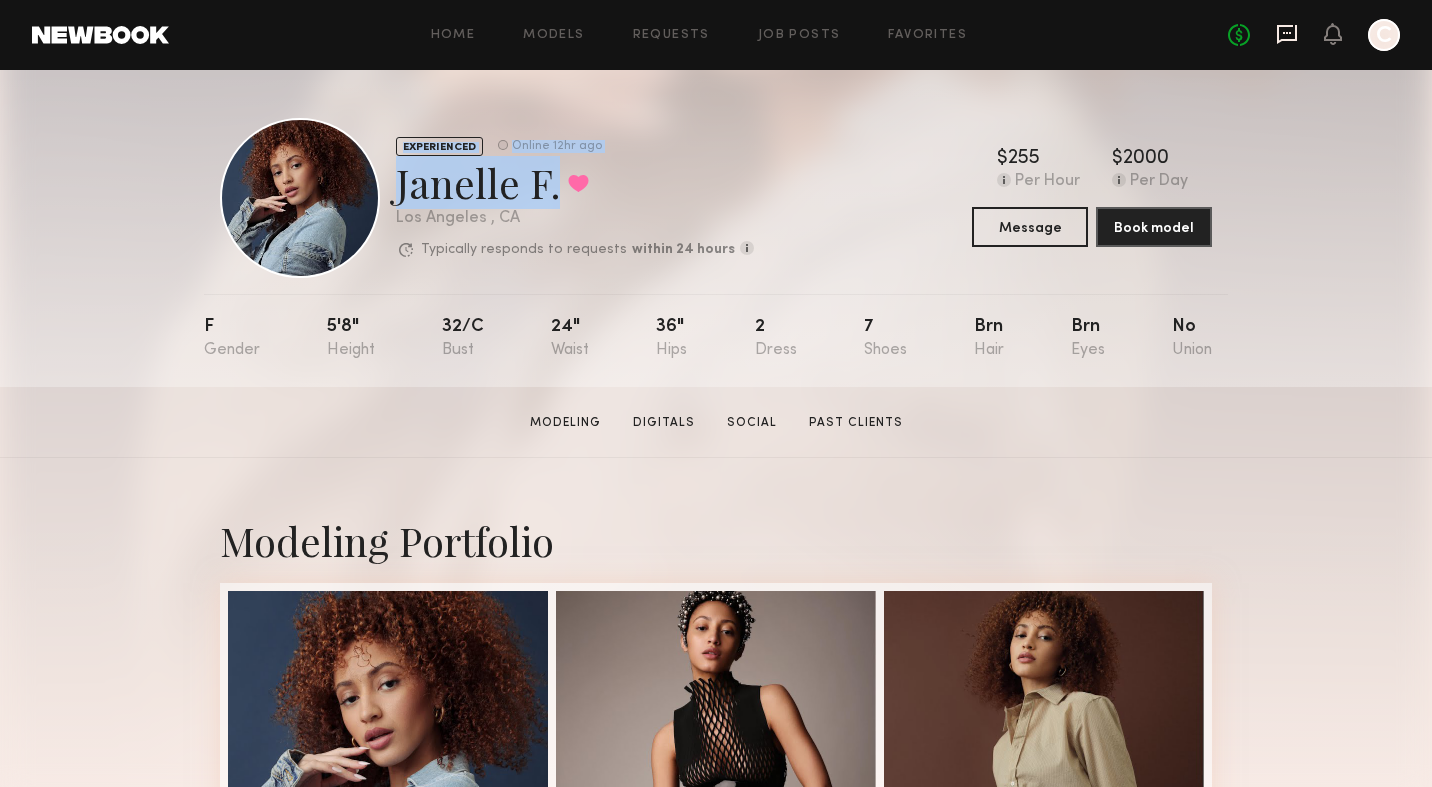 click 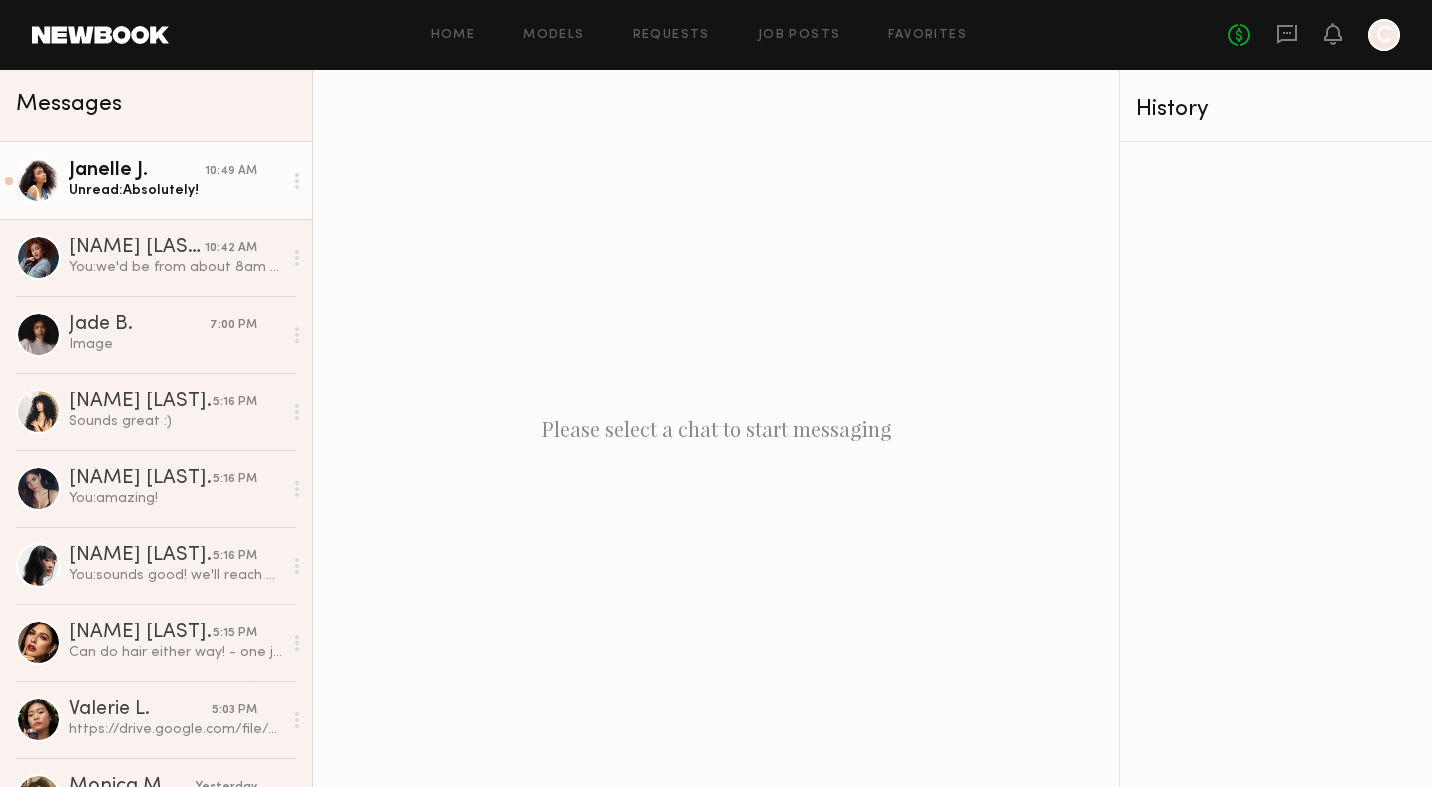 click on "Janelle J." 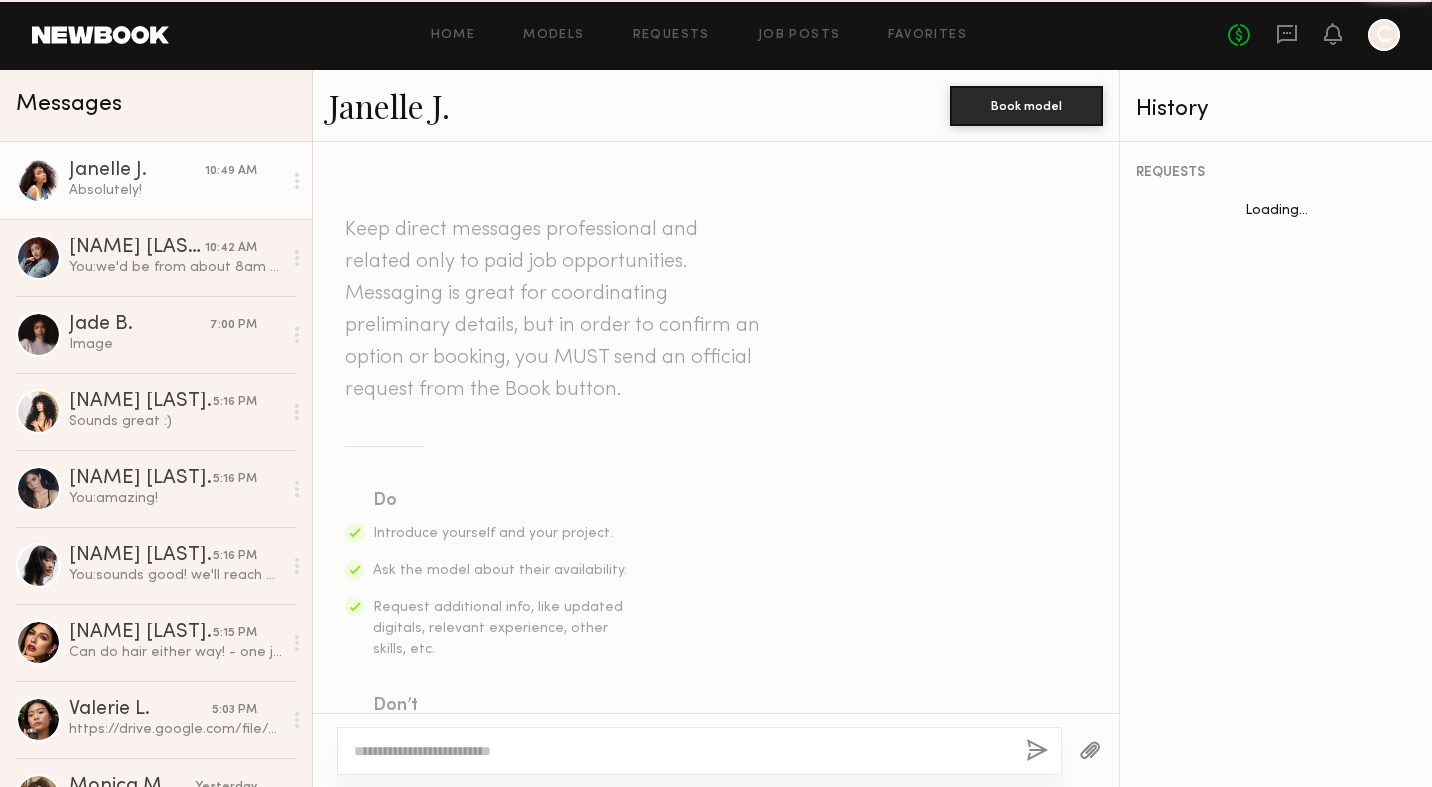 scroll, scrollTop: 1588, scrollLeft: 0, axis: vertical 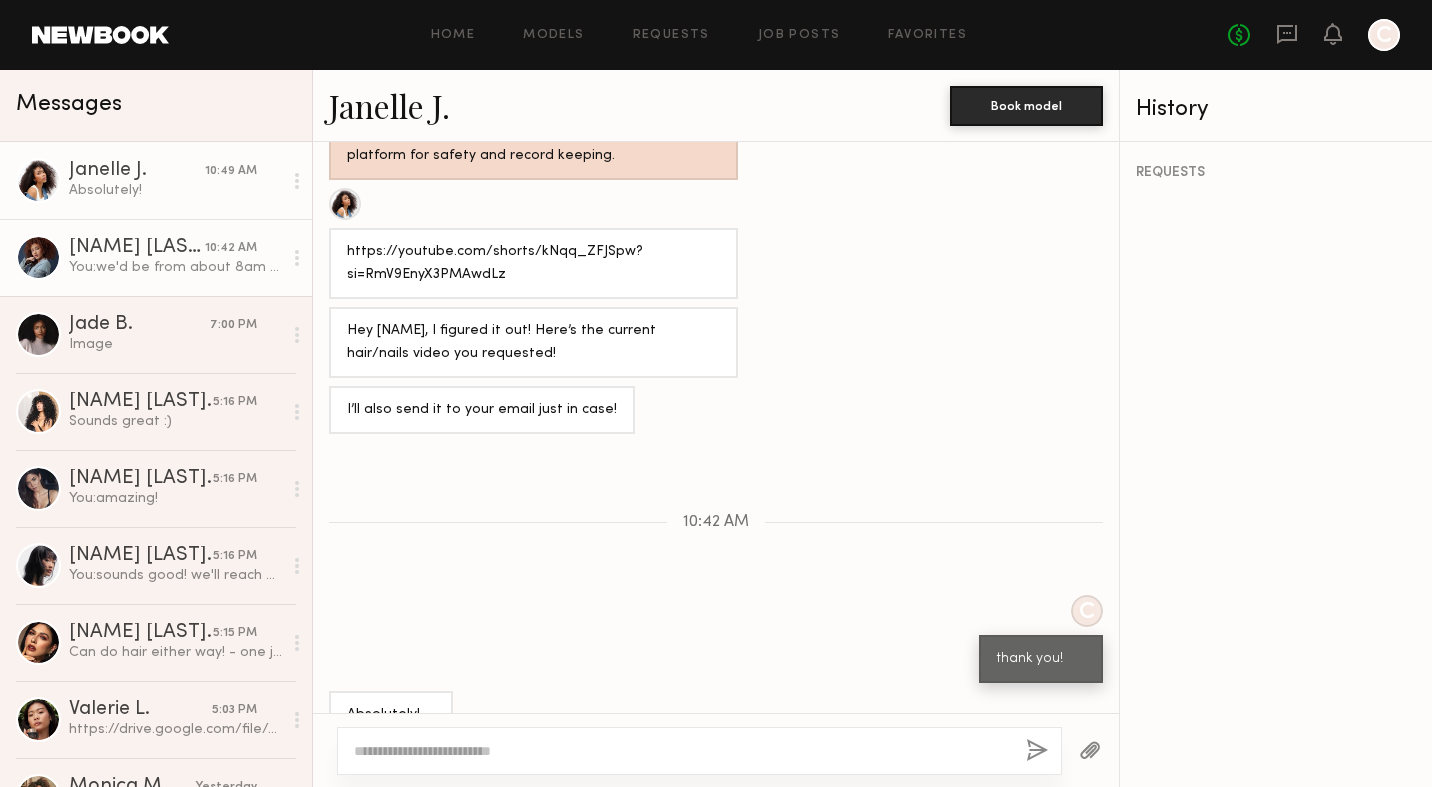 click on "Janelle F." 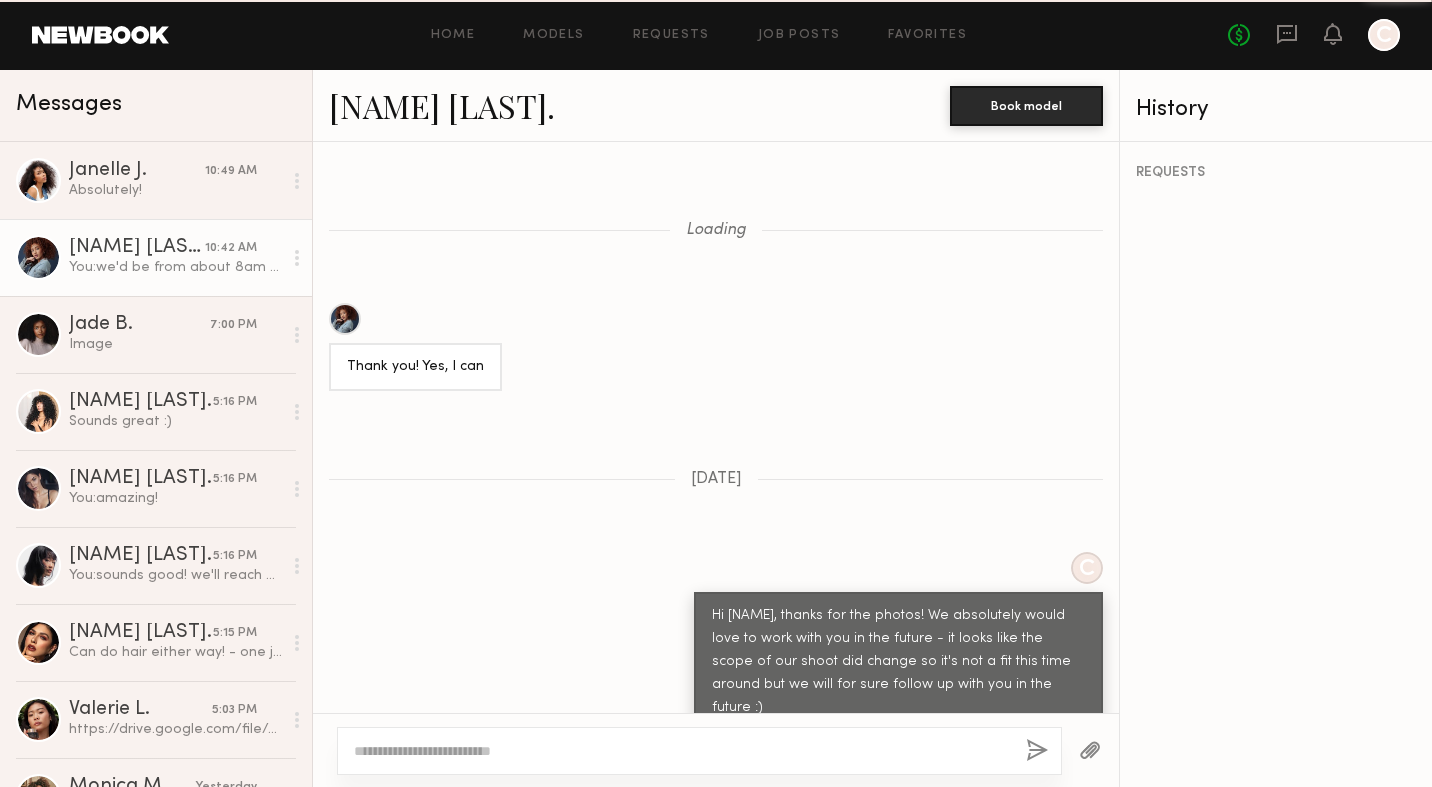 scroll, scrollTop: 1856, scrollLeft: 0, axis: vertical 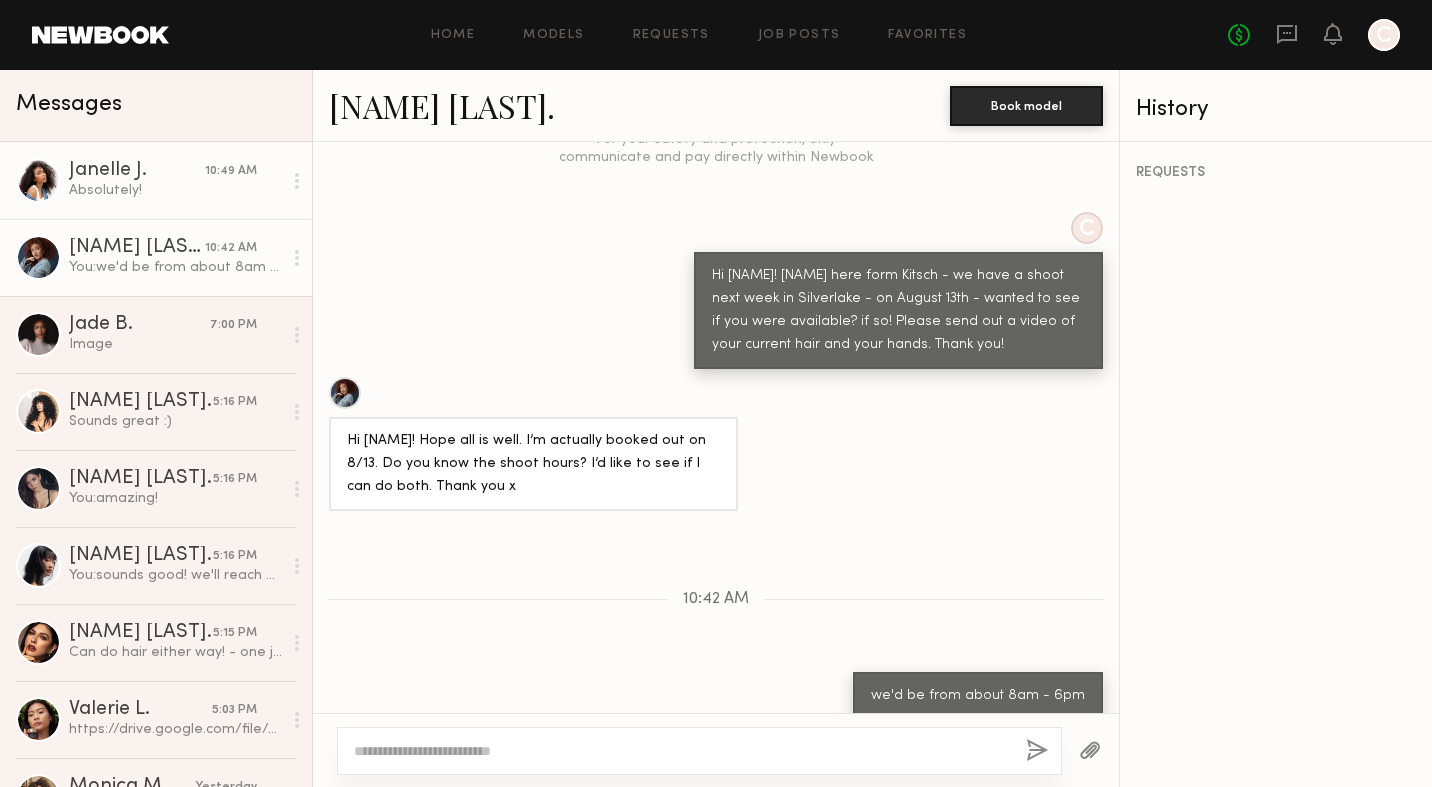 click on "Absolutely!" 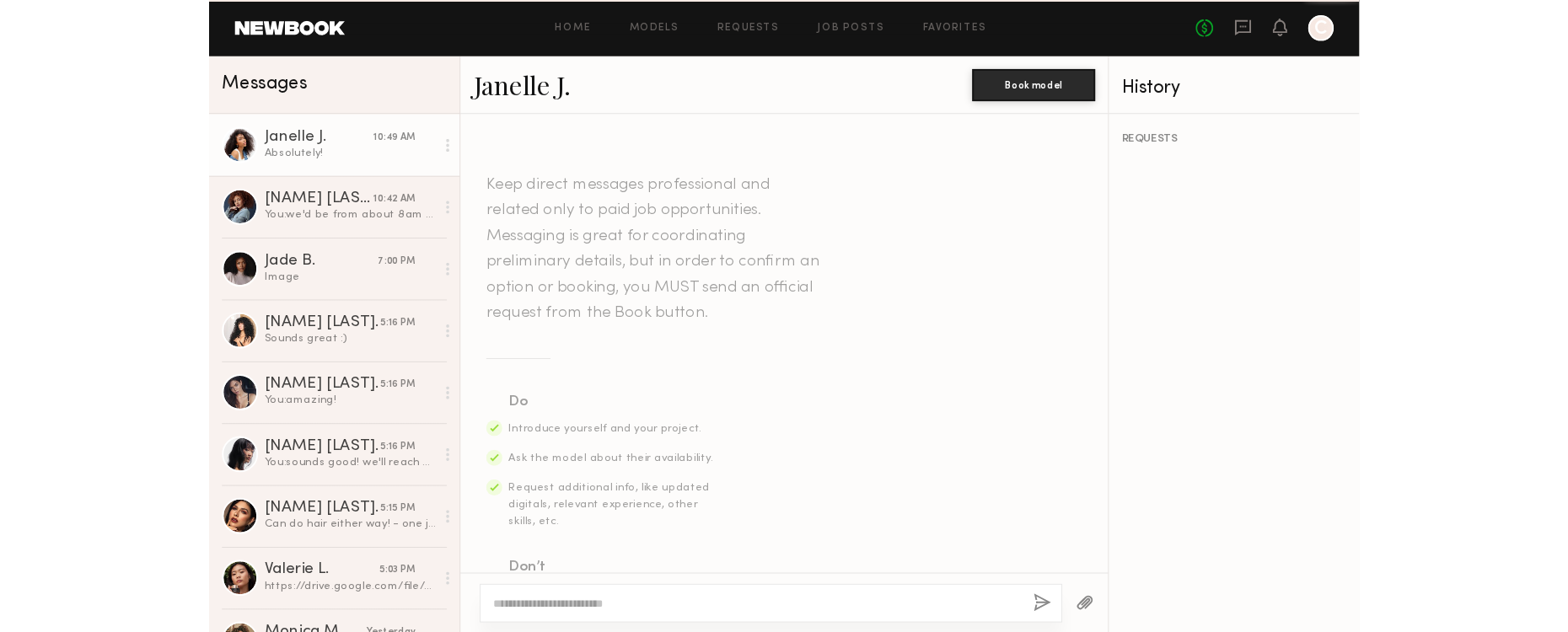 scroll, scrollTop: 1338, scrollLeft: 0, axis: vertical 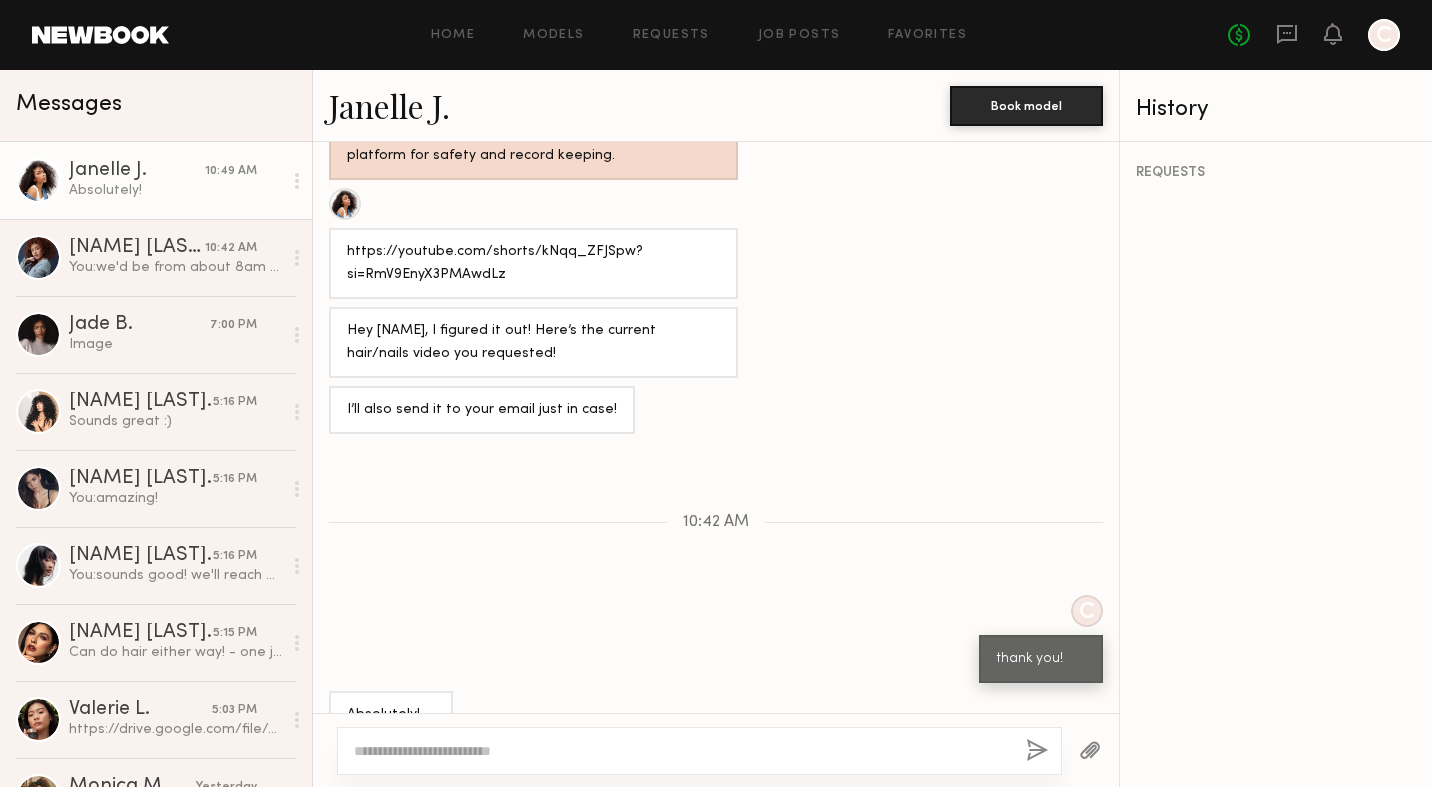 click on "Janelle J." 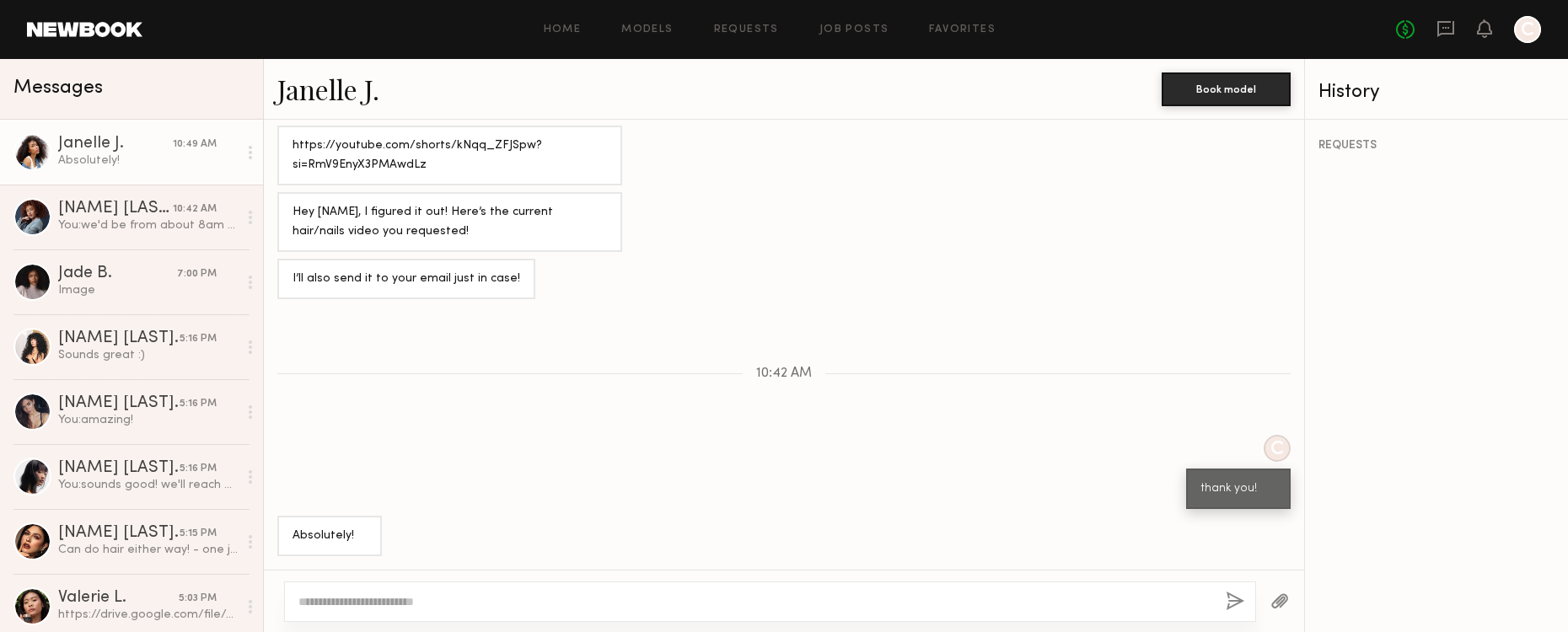 scroll, scrollTop: 1165, scrollLeft: 0, axis: vertical 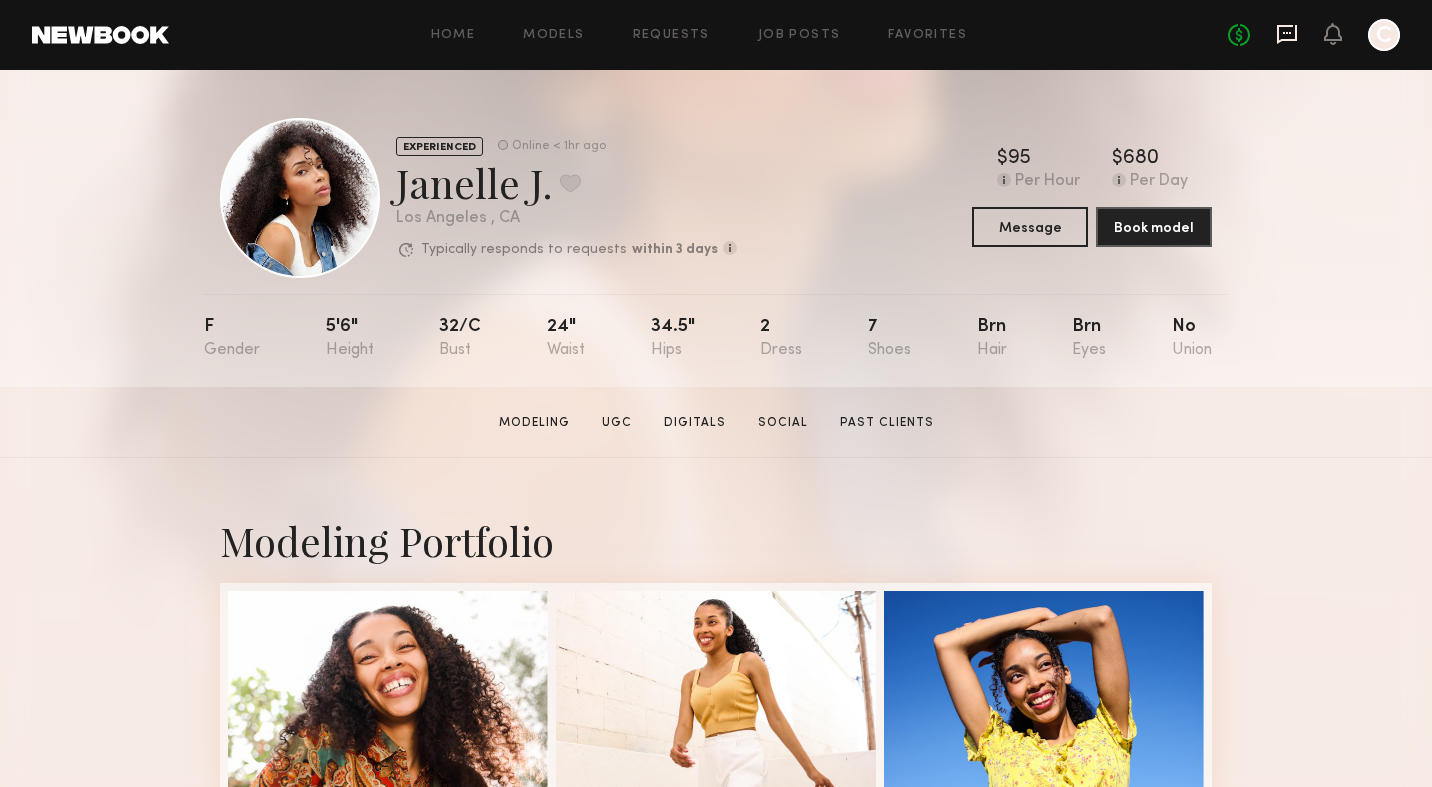 click 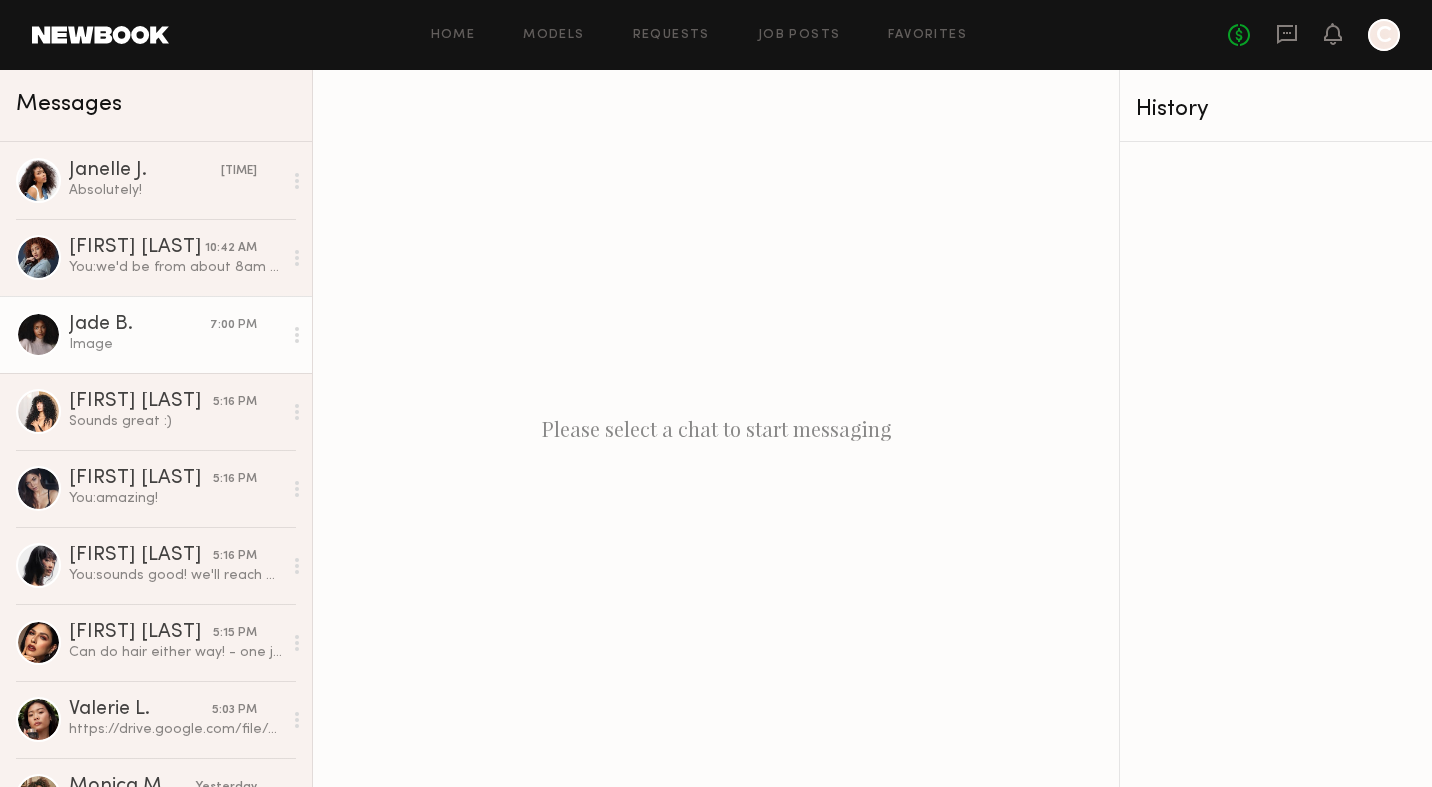 click on "Jade B." 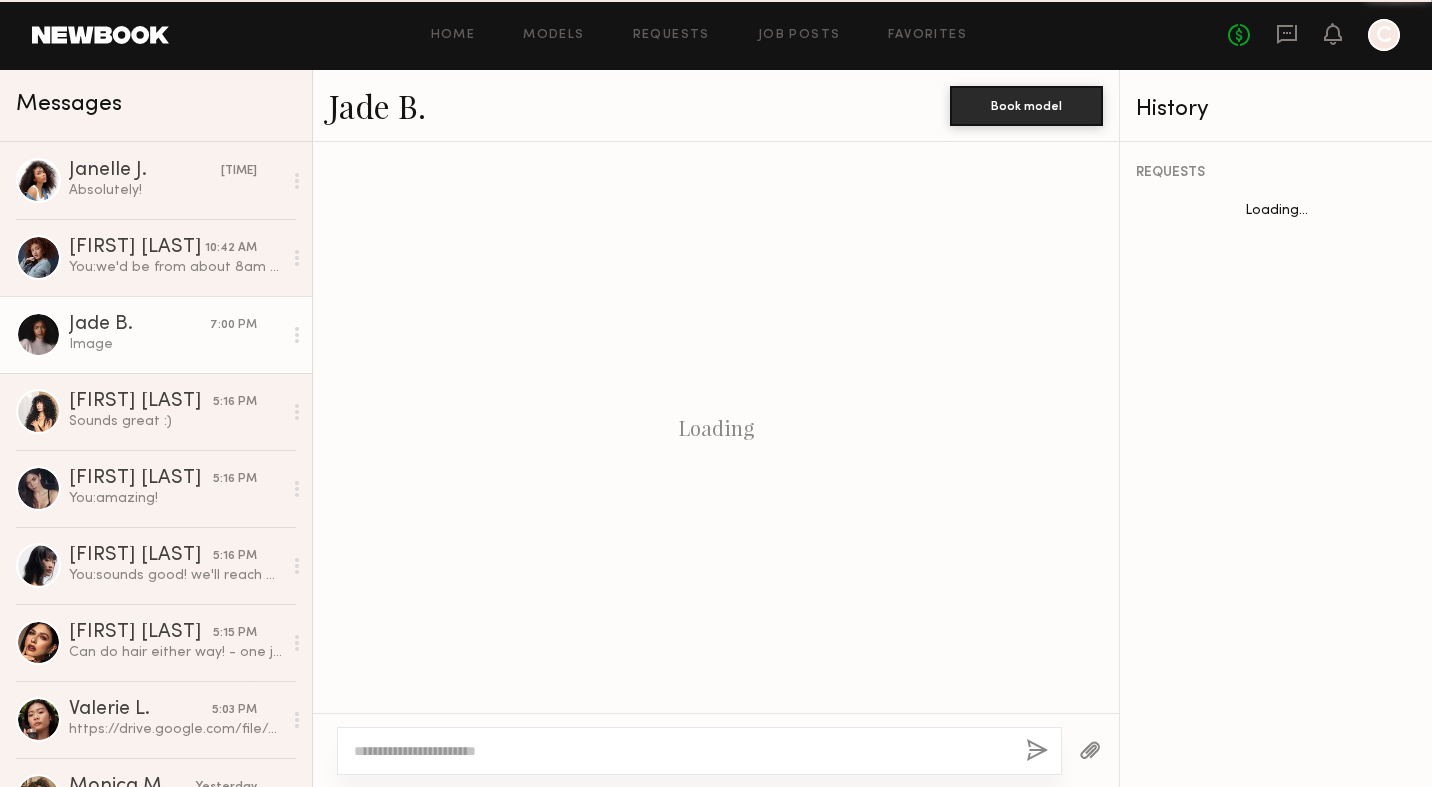scroll, scrollTop: 1463, scrollLeft: 0, axis: vertical 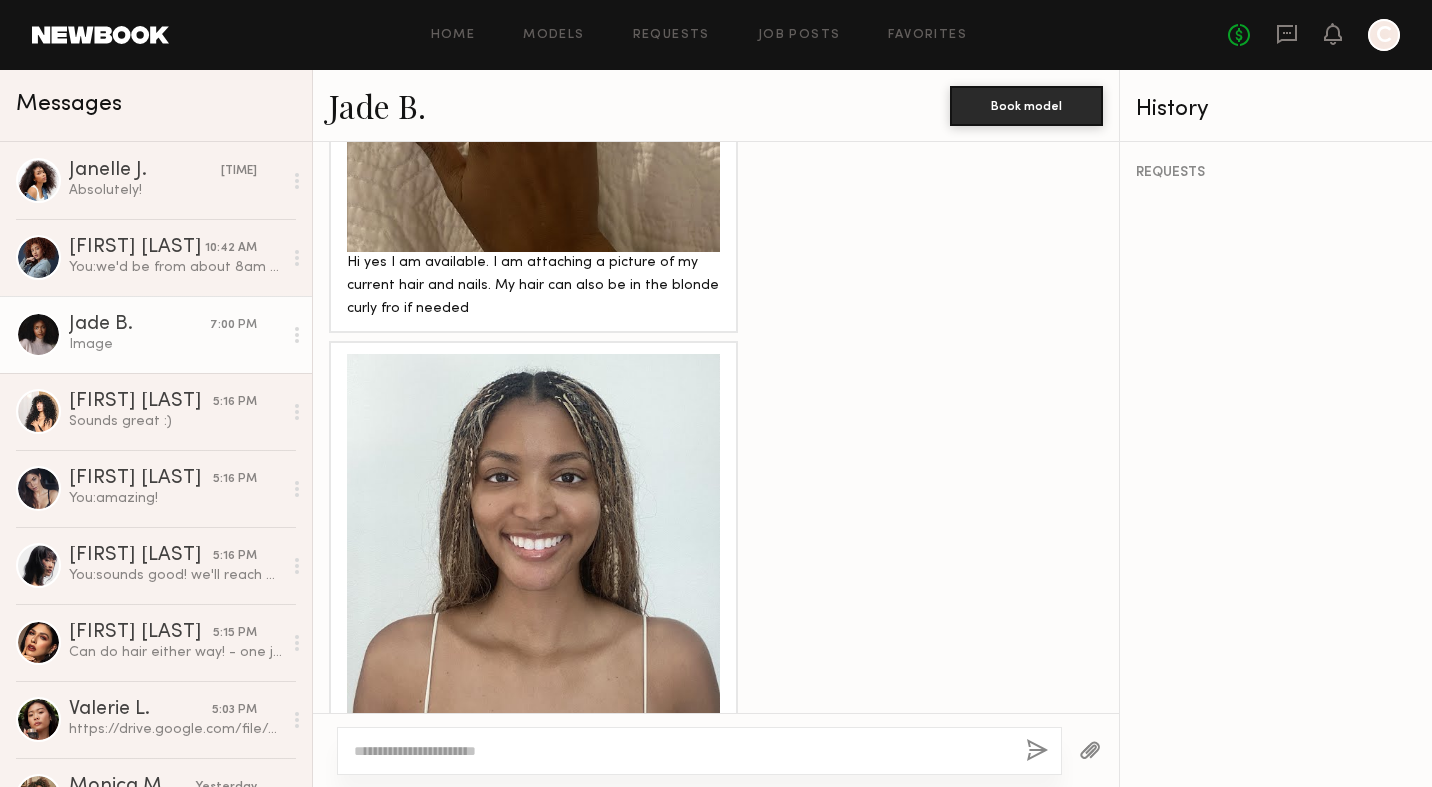 click on "Jade B." 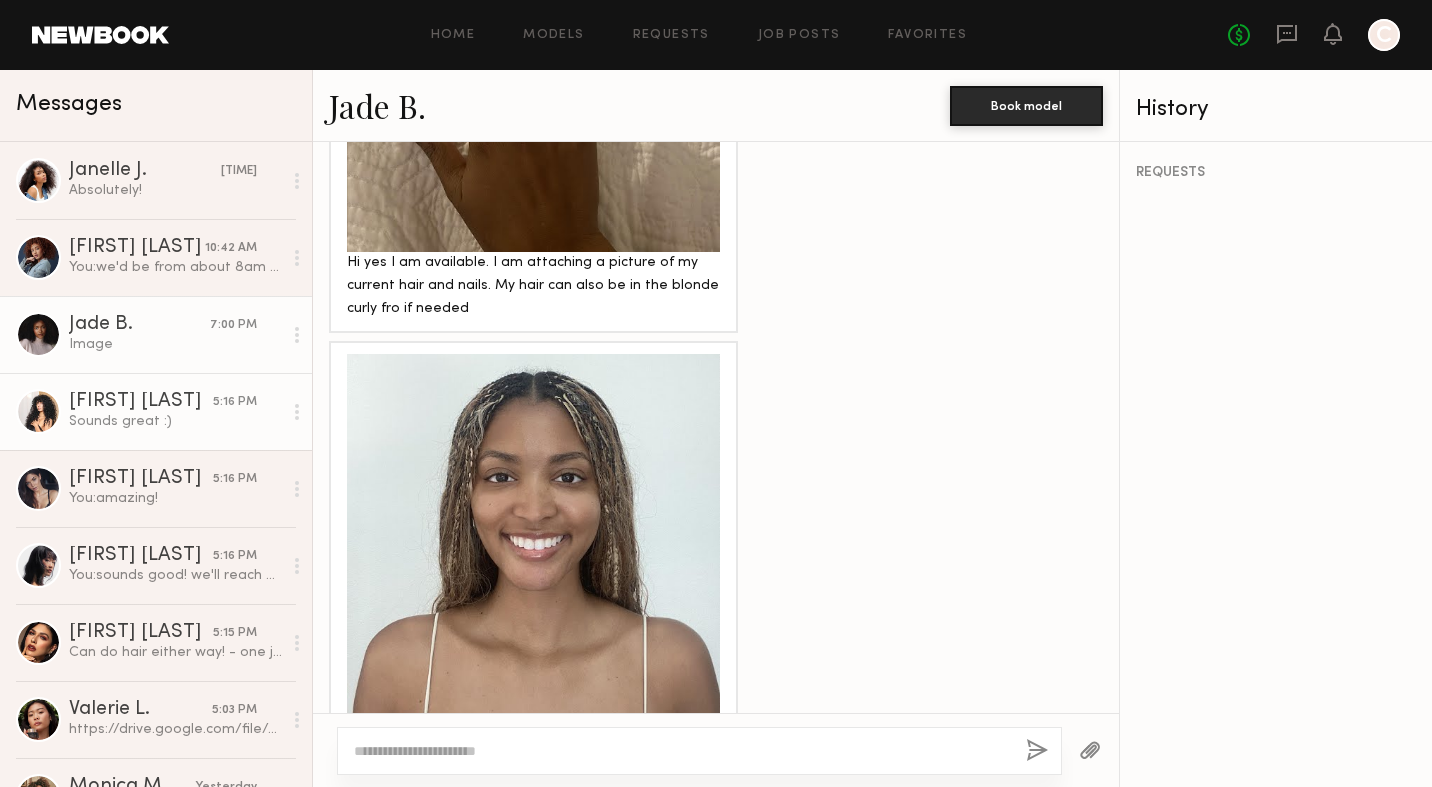 click on "Paris P." 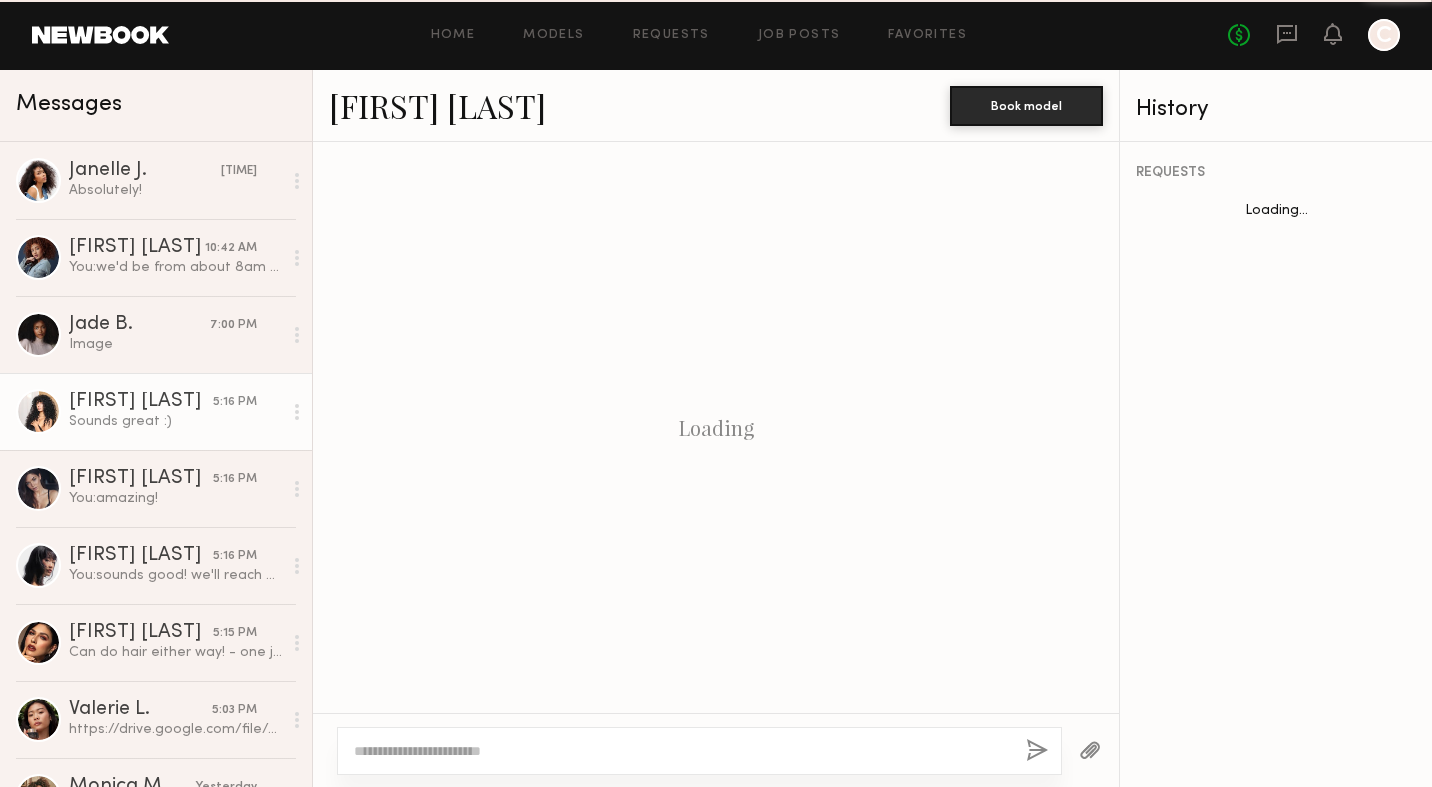 scroll, scrollTop: 1062, scrollLeft: 0, axis: vertical 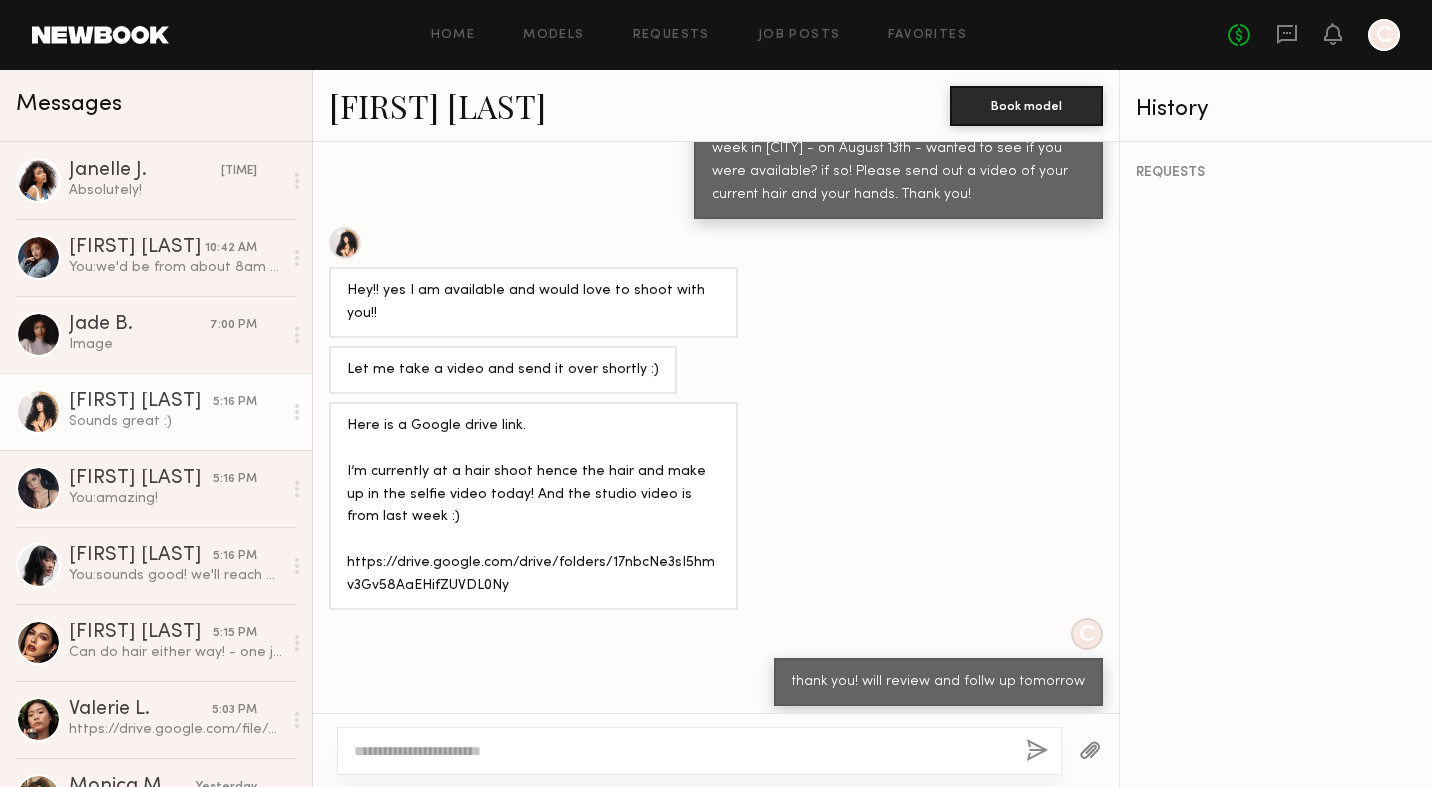 click on "Paris P." 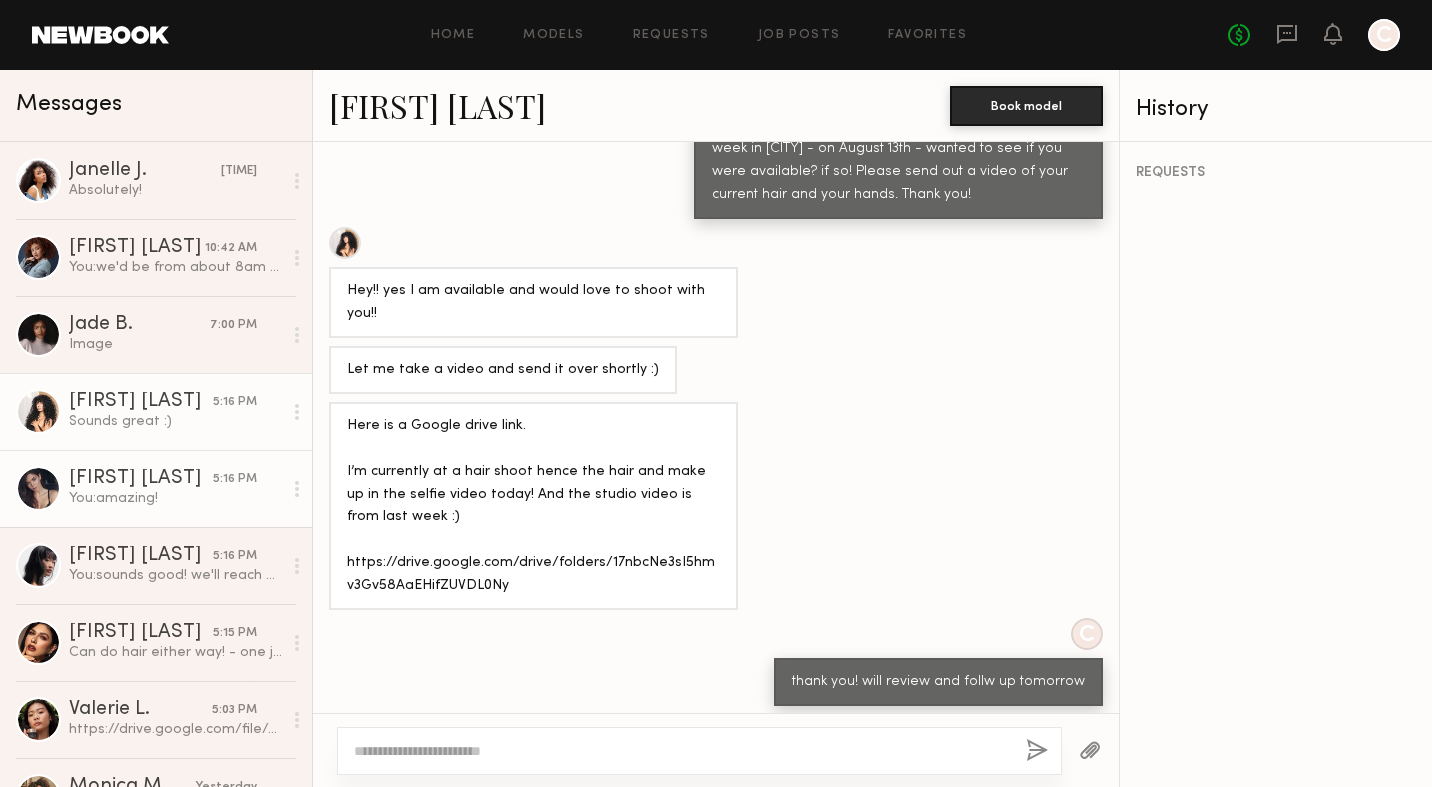 click on "Aarika W. 5:16 PM You:  amazing!" 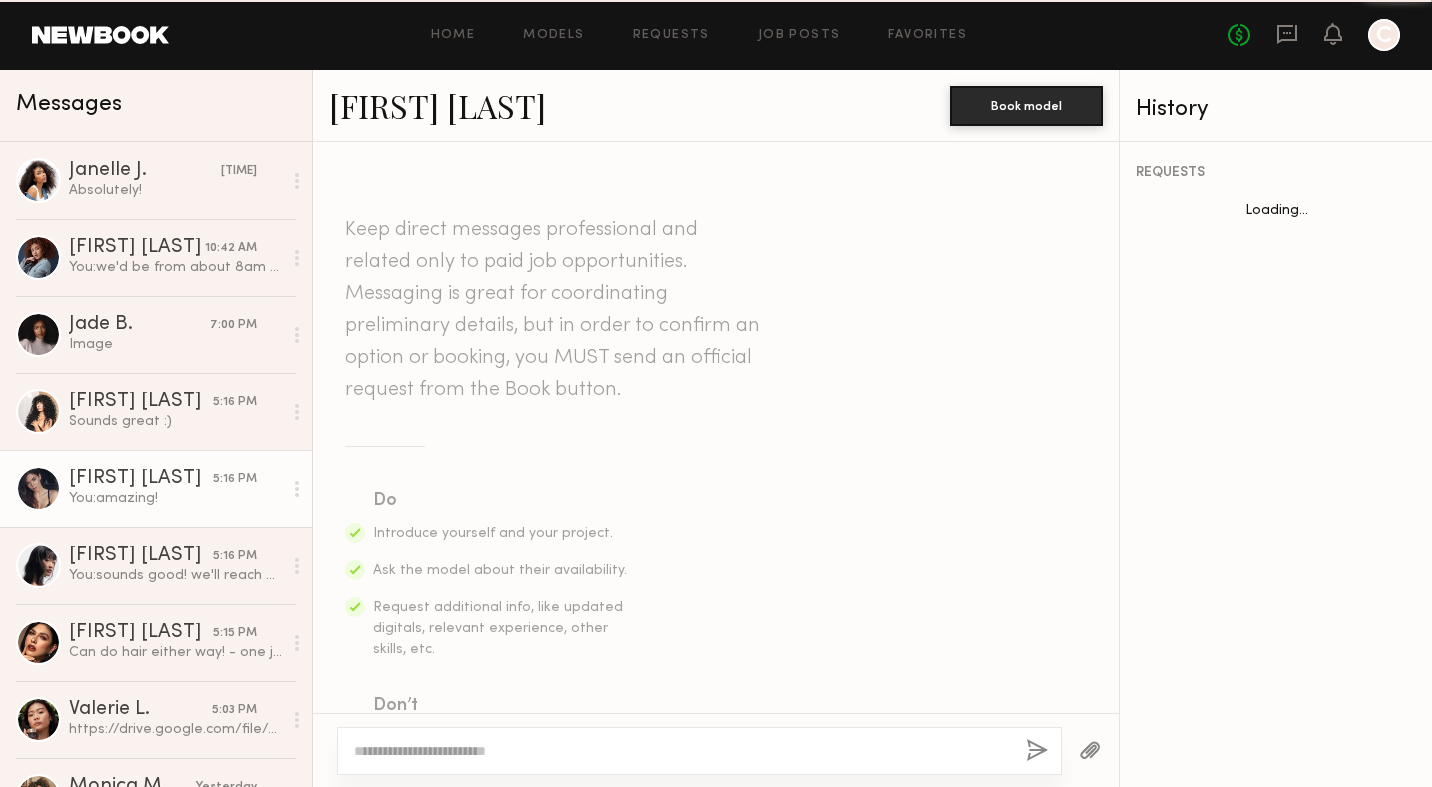 scroll, scrollTop: 694, scrollLeft: 0, axis: vertical 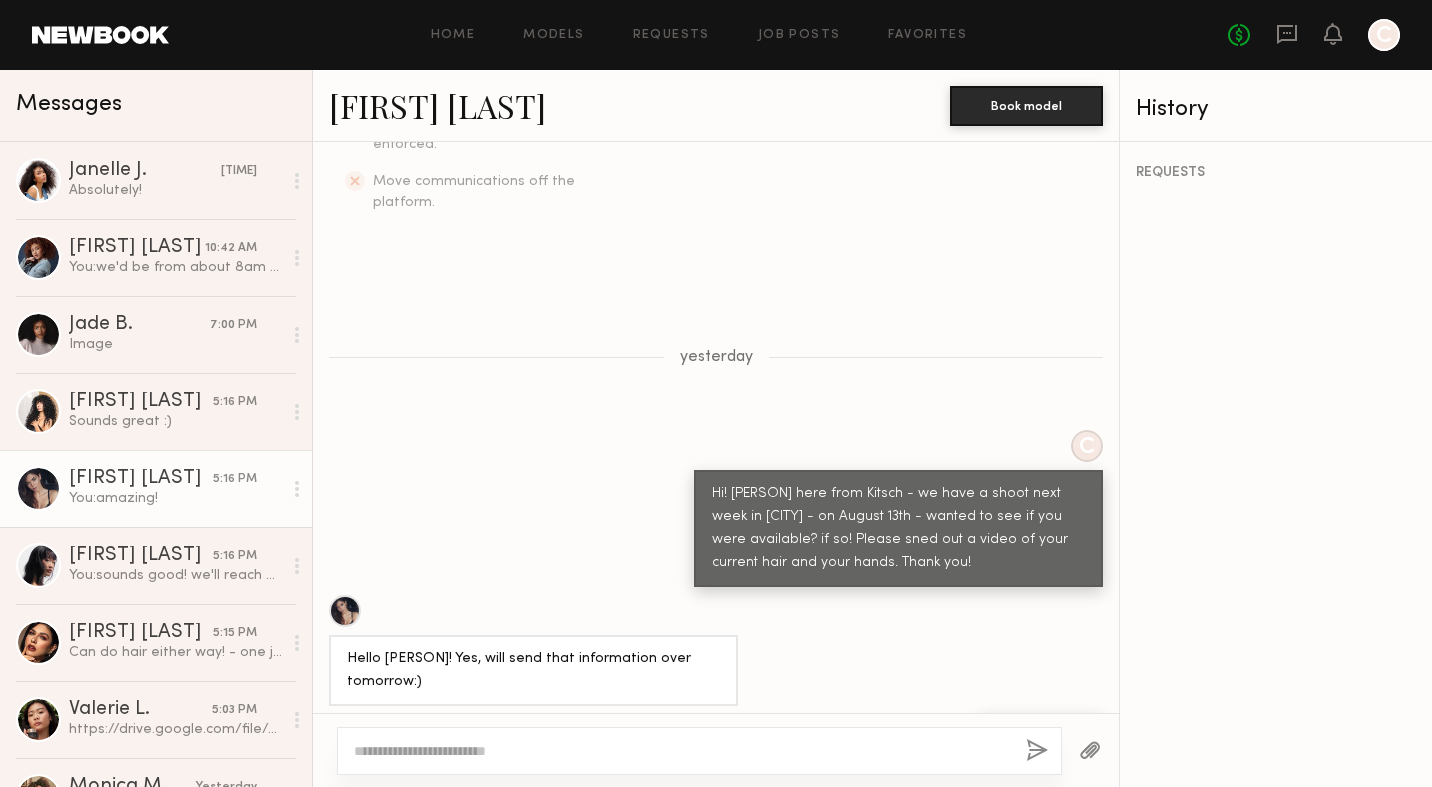 click on "Aarika W." 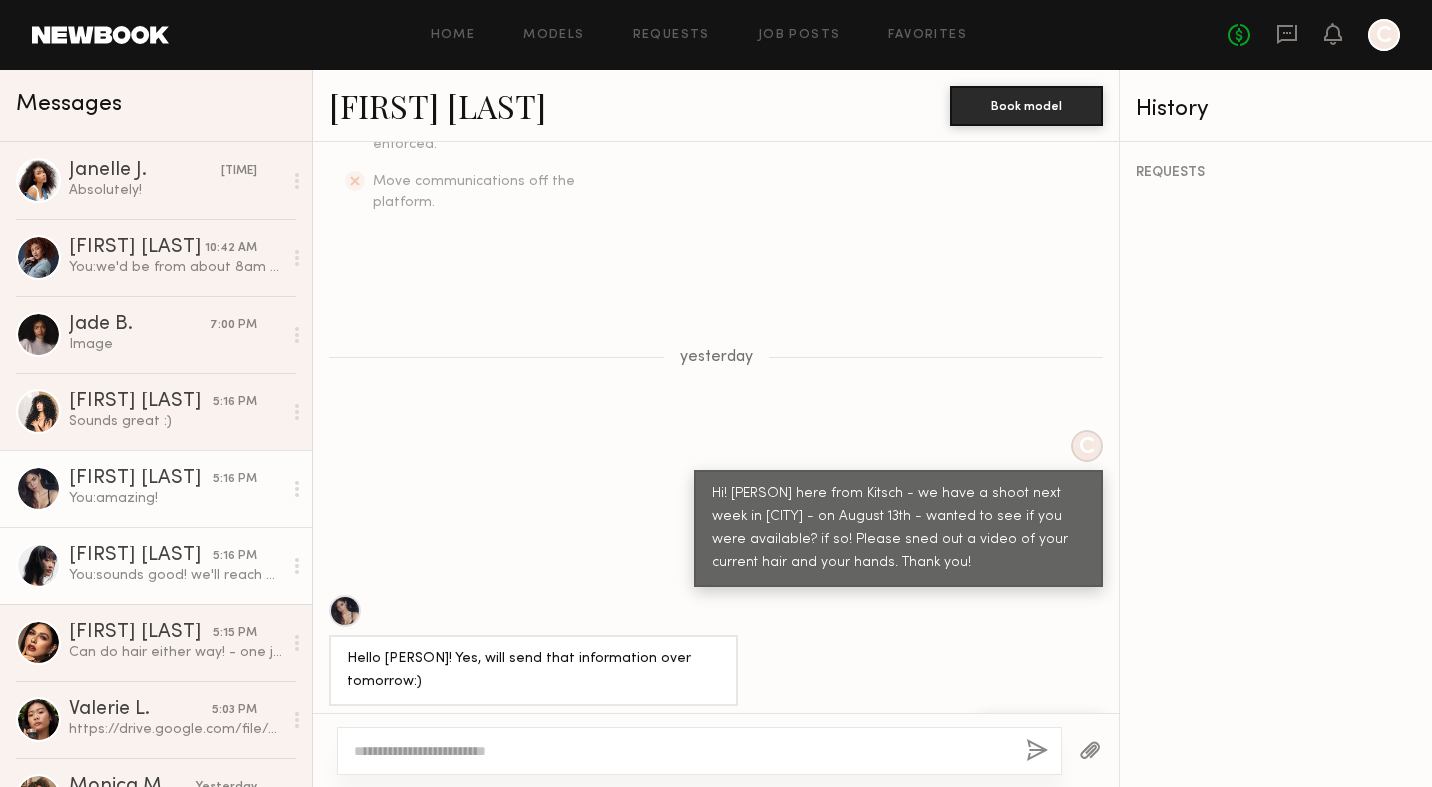 click on "Aileen C." 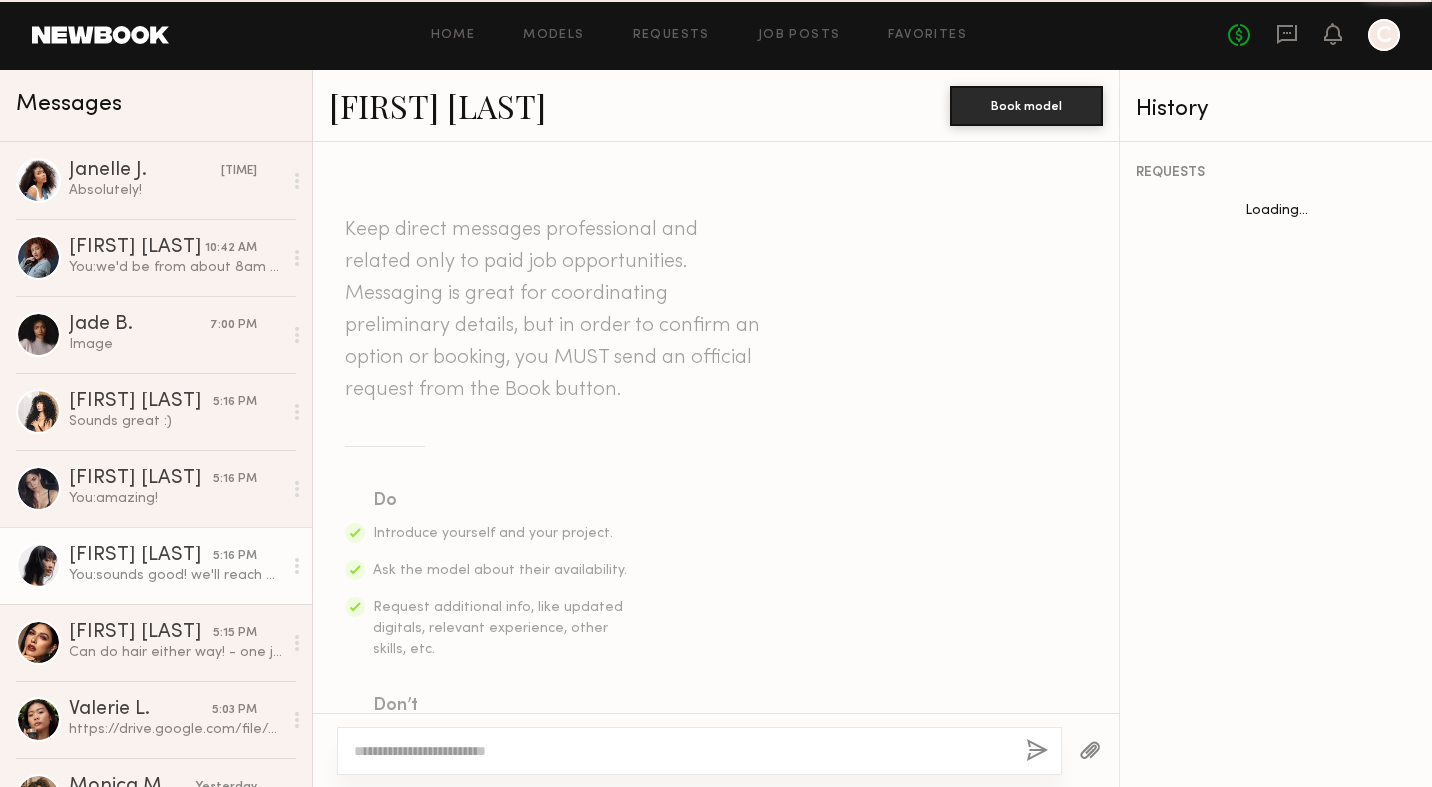 scroll, scrollTop: 717, scrollLeft: 0, axis: vertical 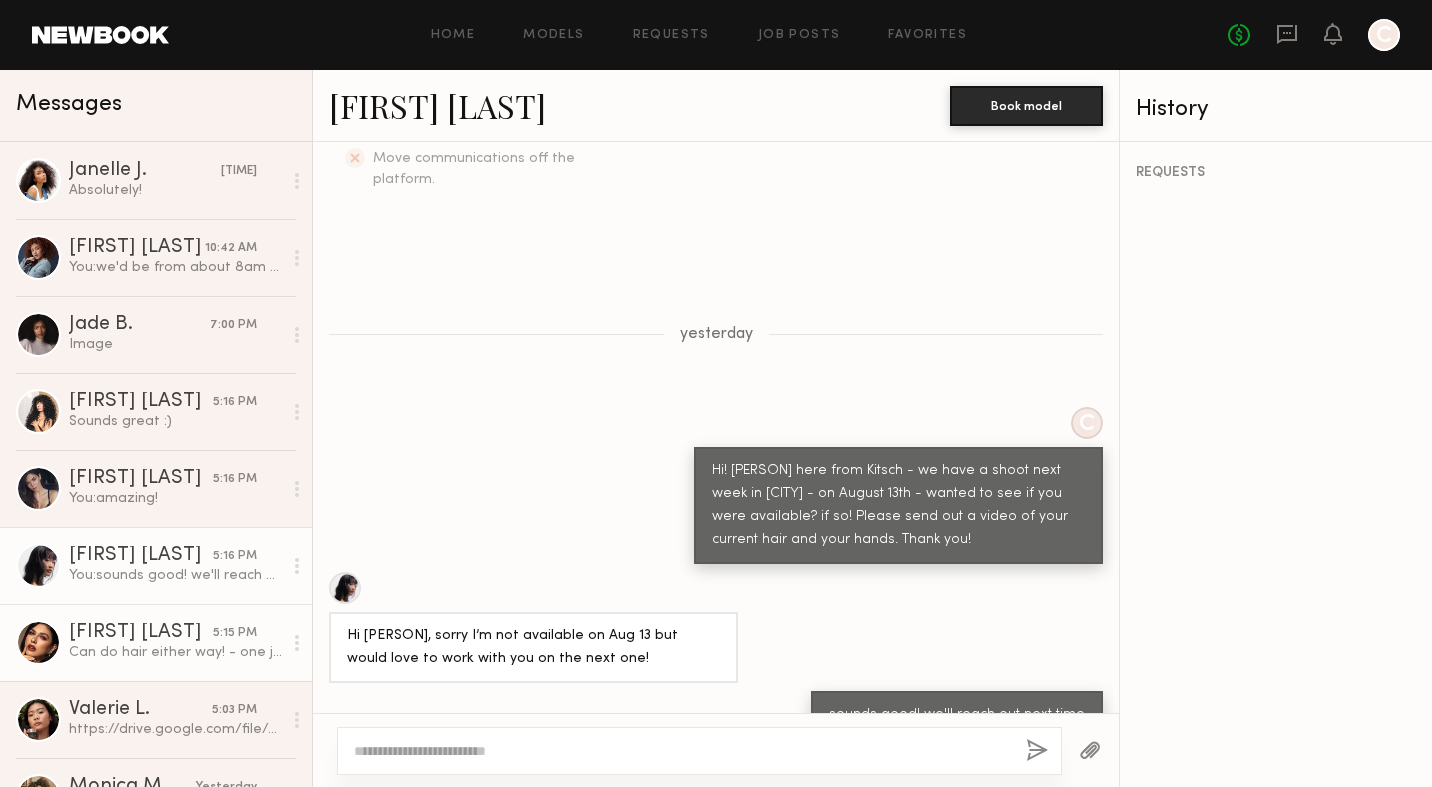 click on "Can do hair either way! - one just requires booking a blowout usually with Drybar is easiest" 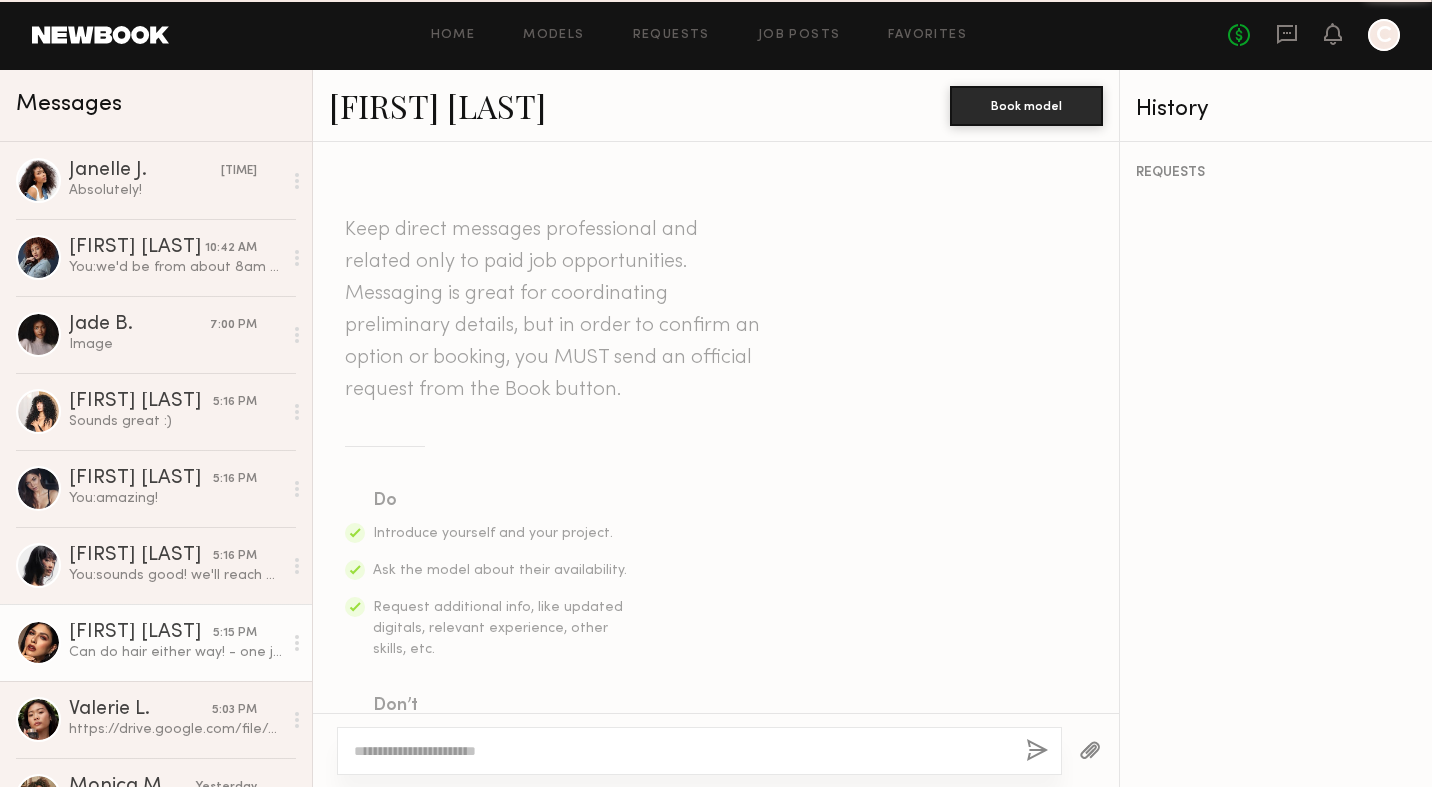 scroll, scrollTop: 2321, scrollLeft: 0, axis: vertical 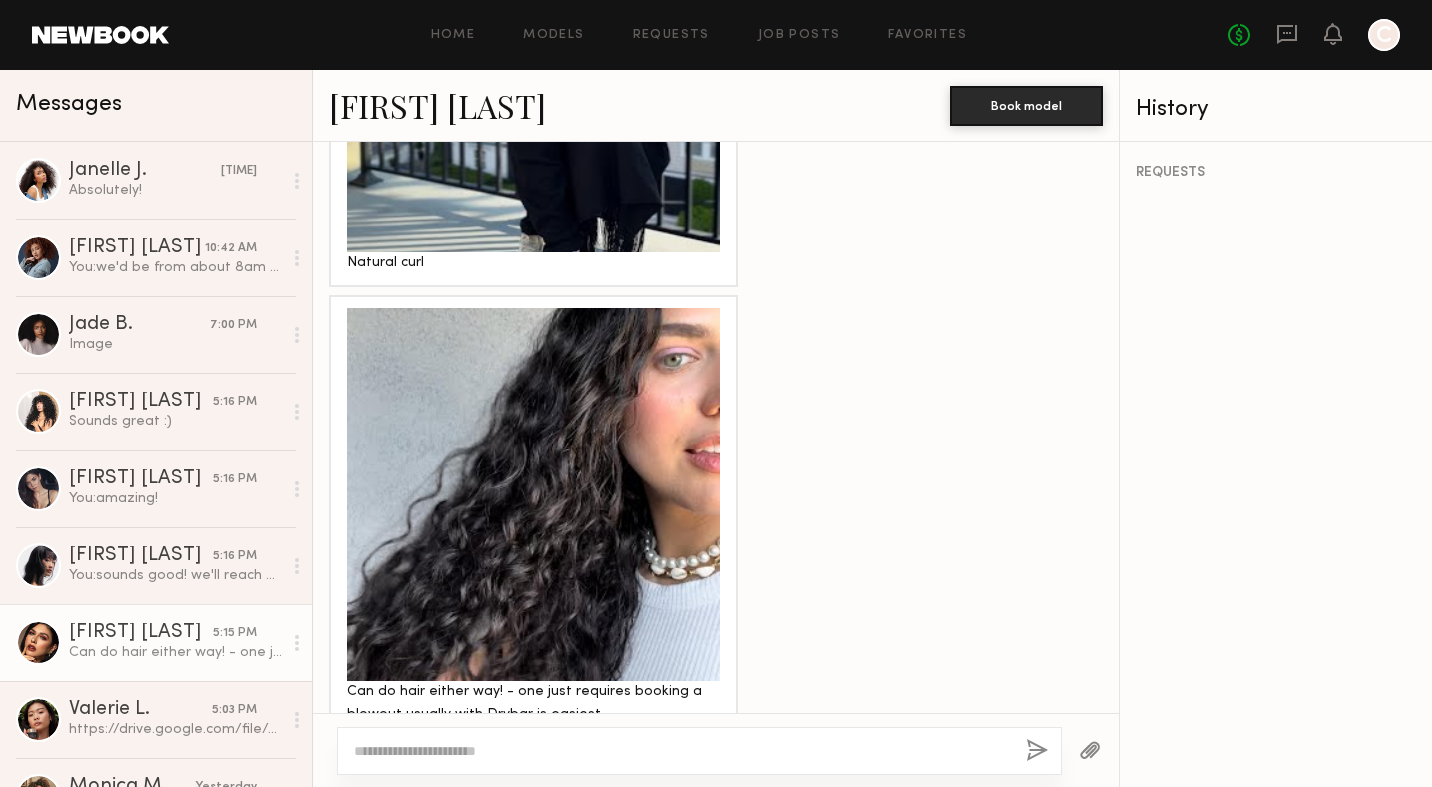click on "Jess A." 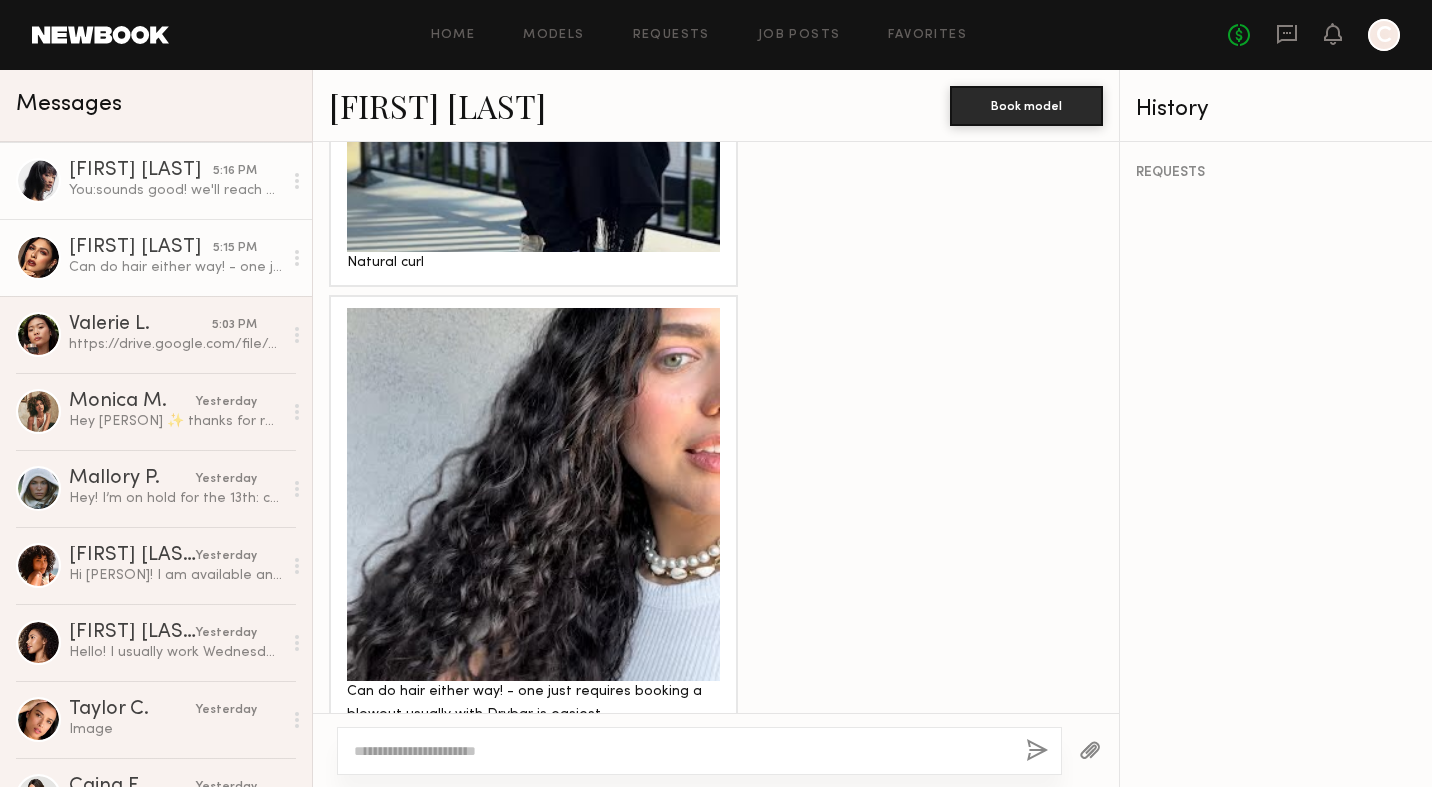 scroll, scrollTop: 399, scrollLeft: 0, axis: vertical 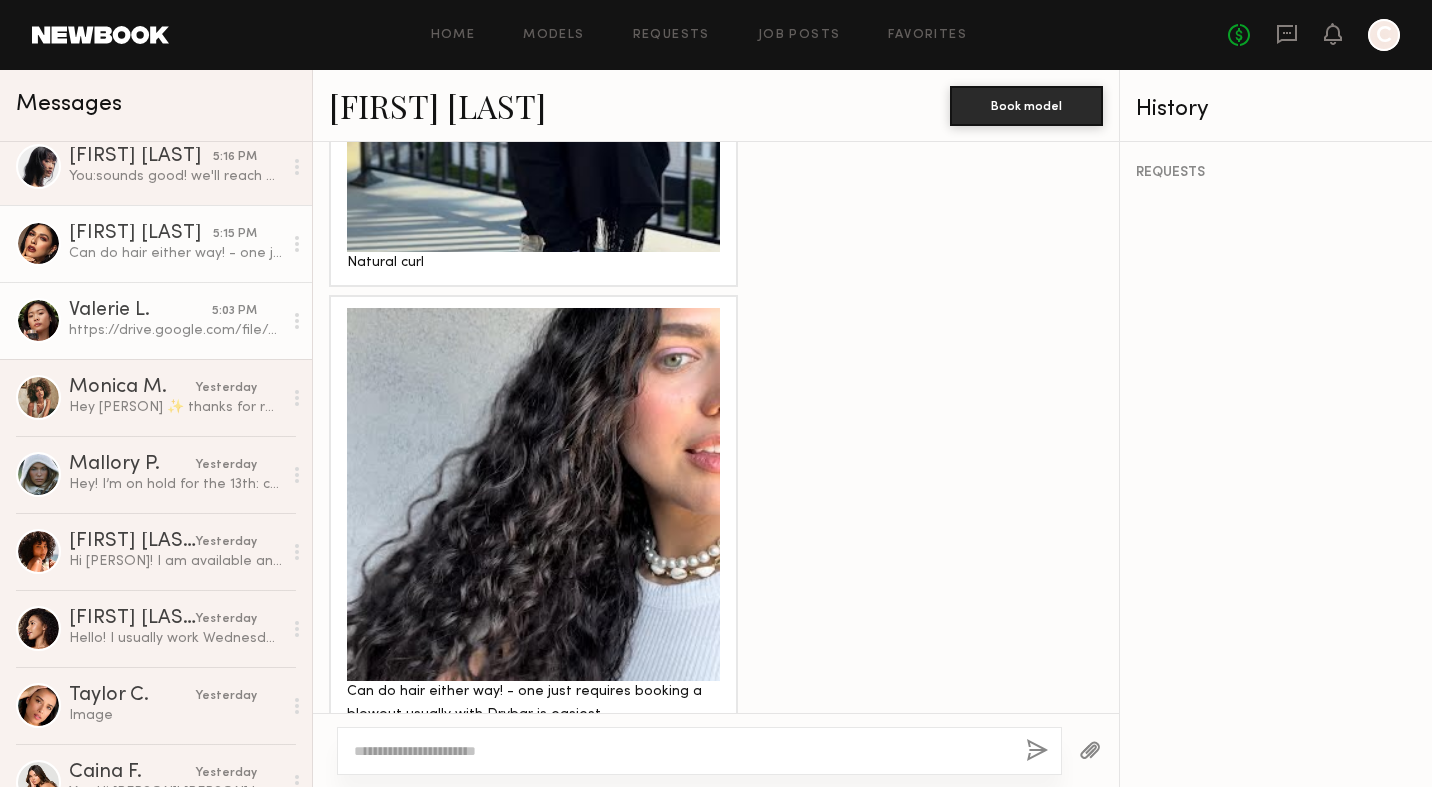 click on "https://drive.google.com/file/d/1xtdT4as593Gpuq_jd63I0Do5qo6lzNu1/view?usp=drivesdk" 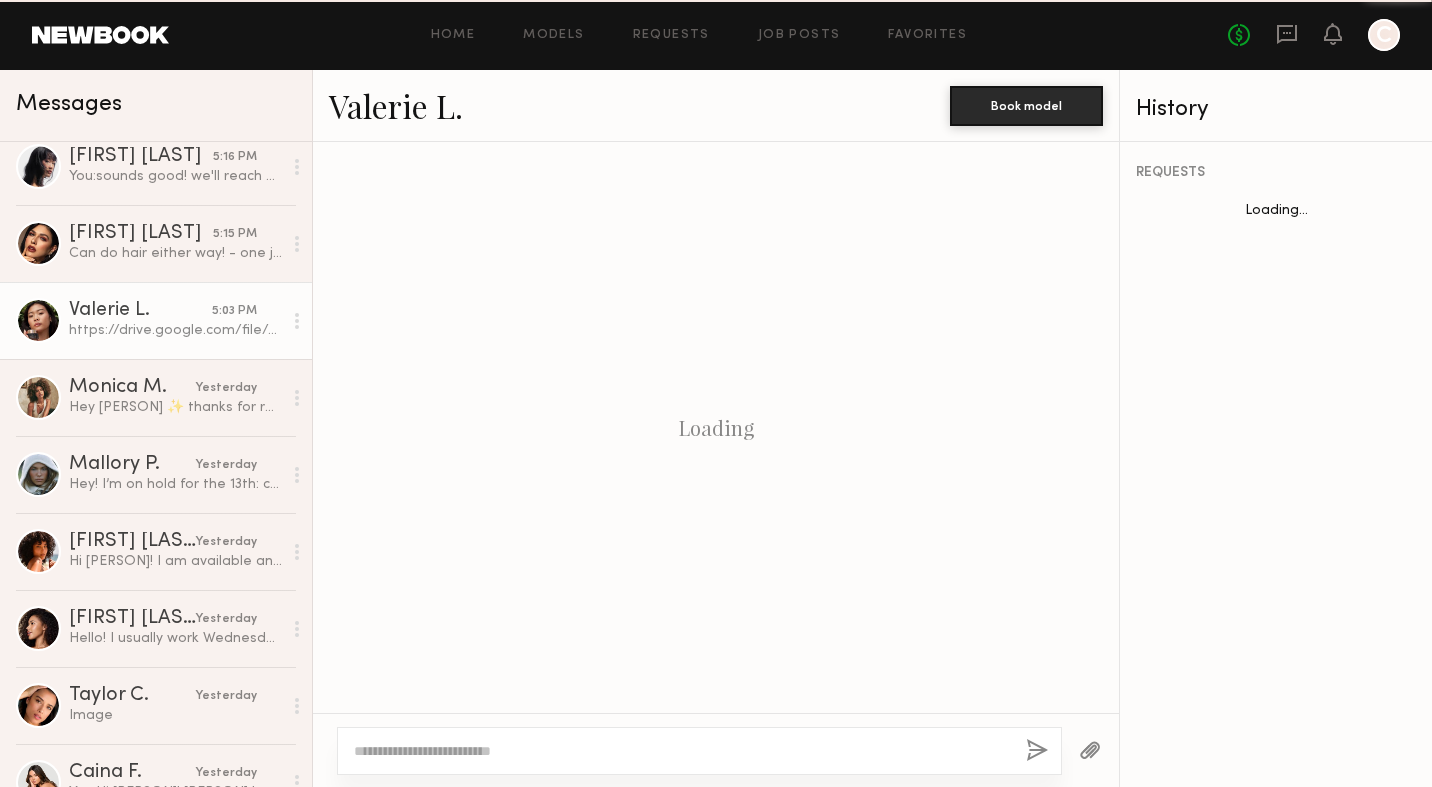 scroll, scrollTop: 2242, scrollLeft: 0, axis: vertical 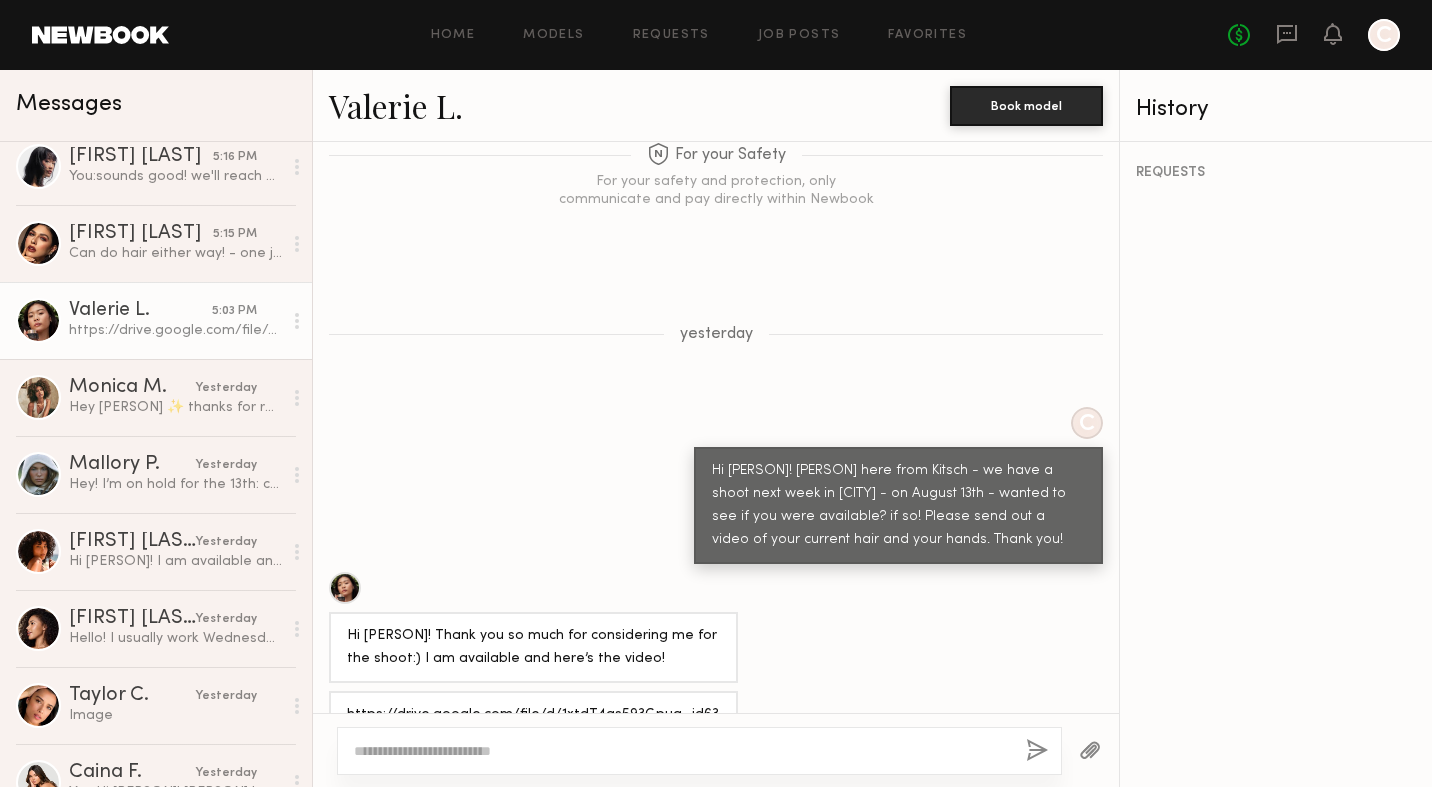 click on "Valerie L." 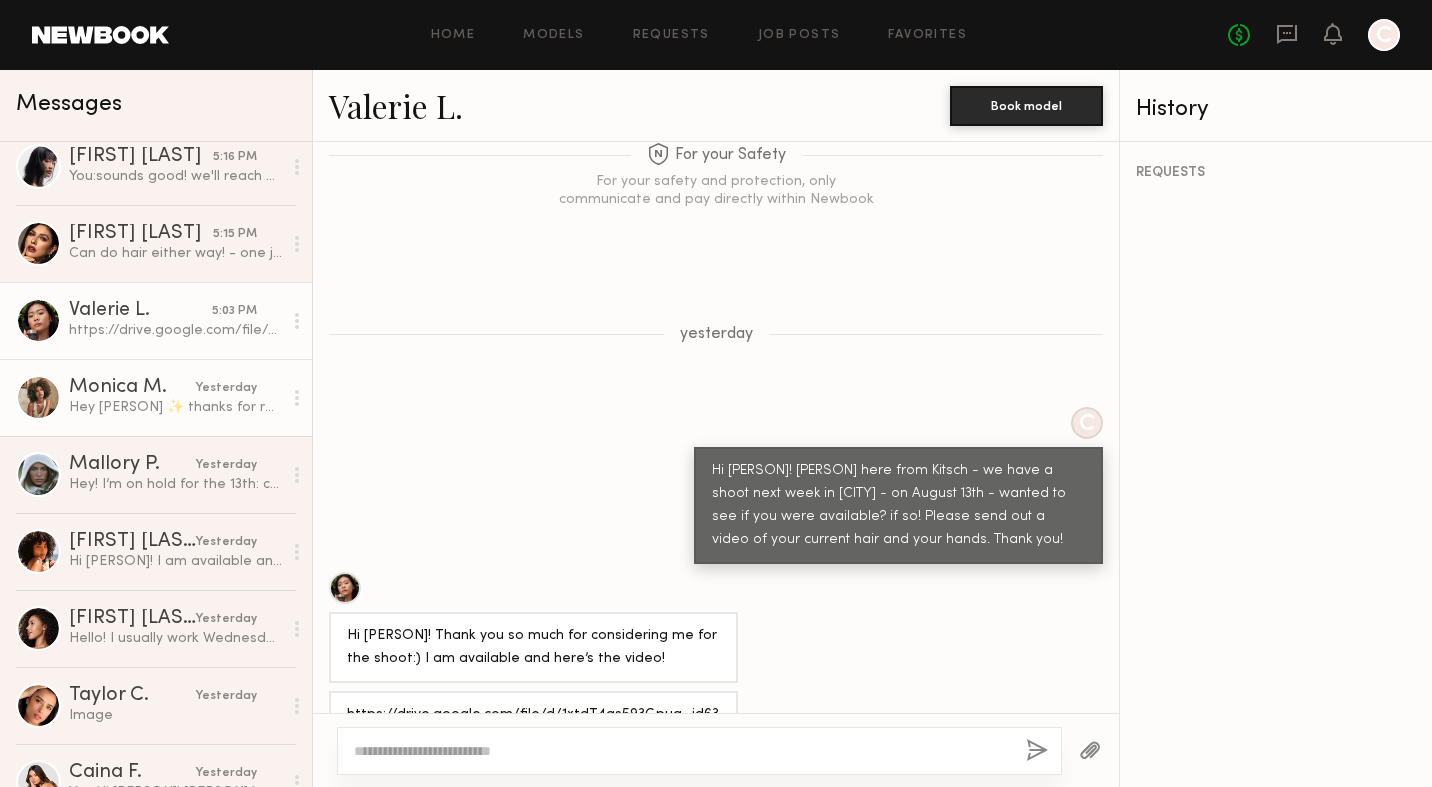 click on "Monica M." 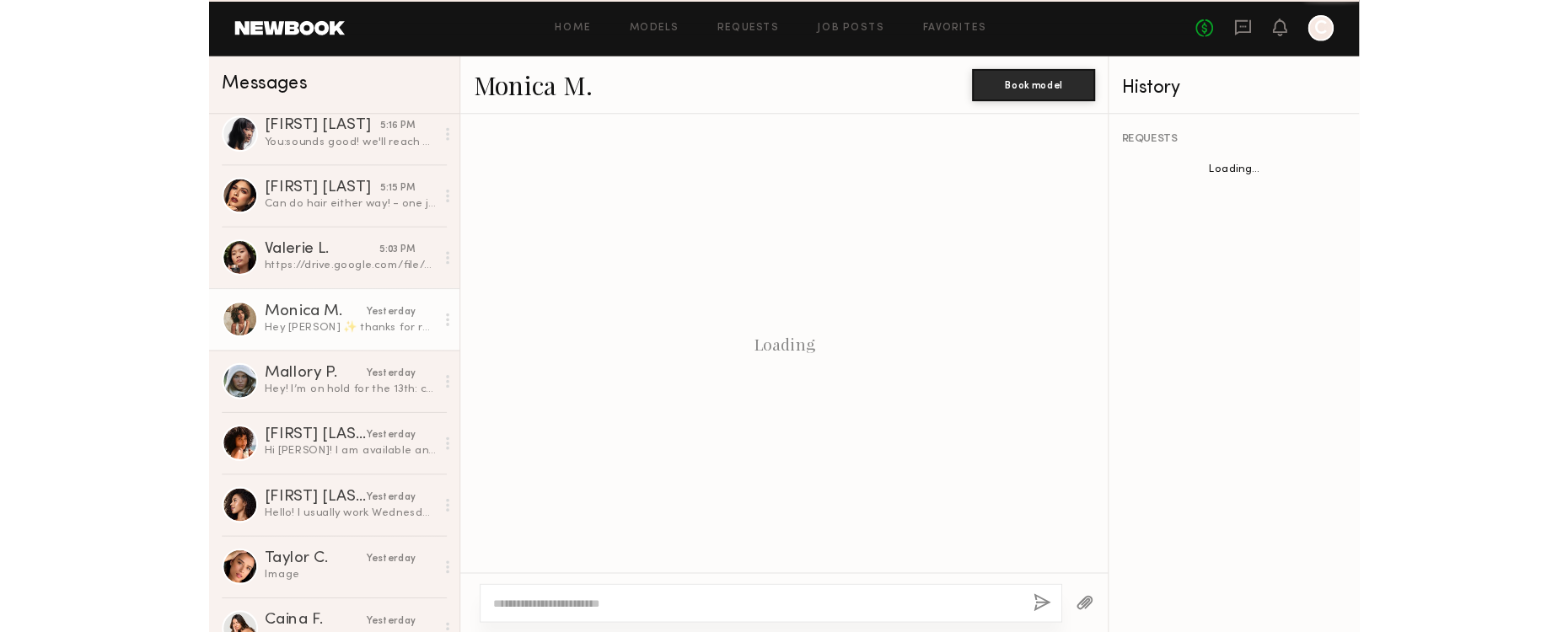 scroll, scrollTop: 619, scrollLeft: 0, axis: vertical 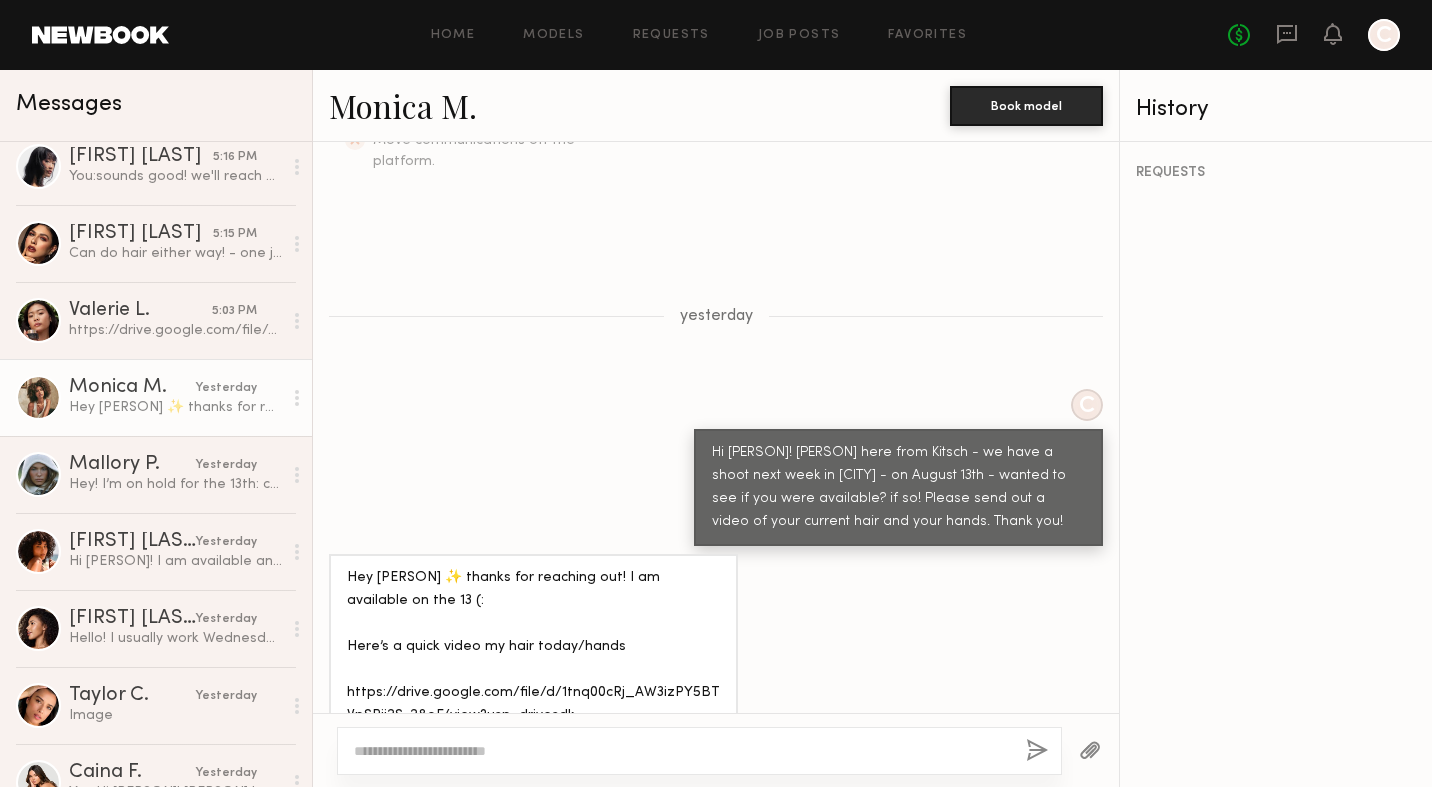 click on "Monica M." 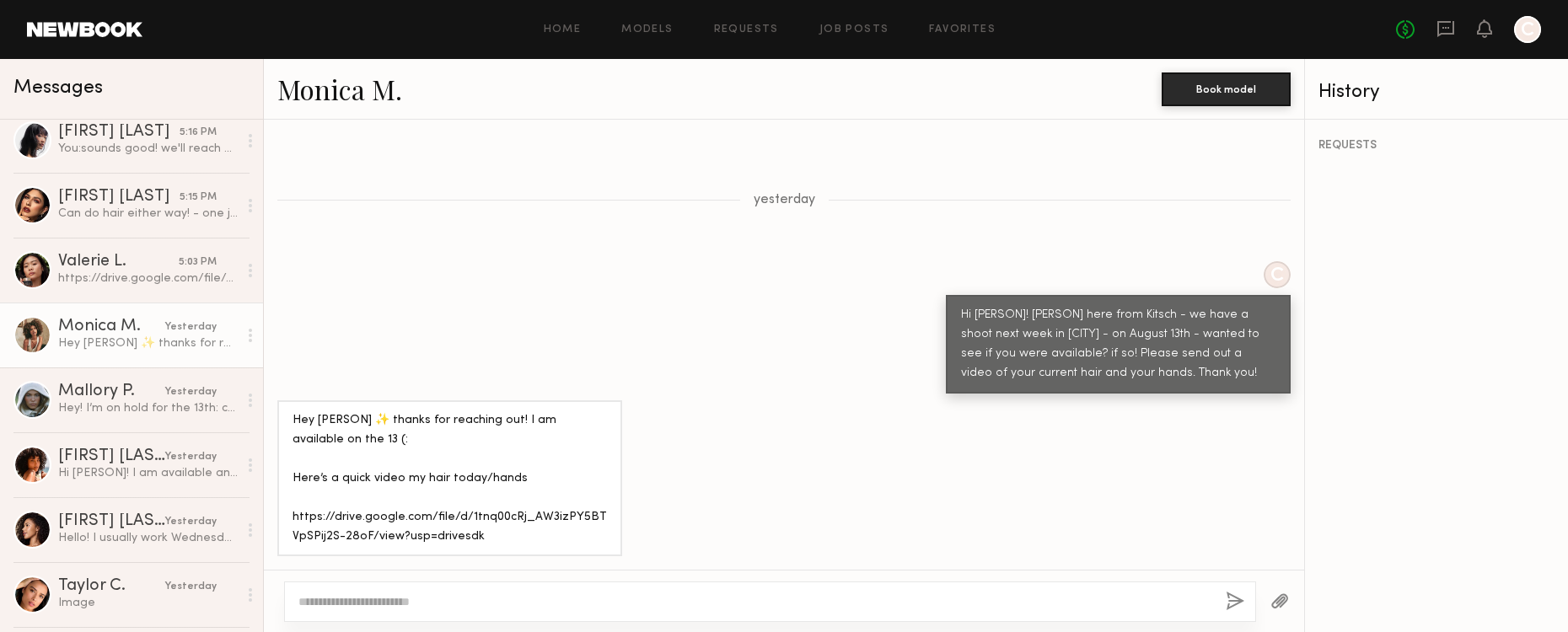 scroll, scrollTop: 336, scrollLeft: 0, axis: vertical 